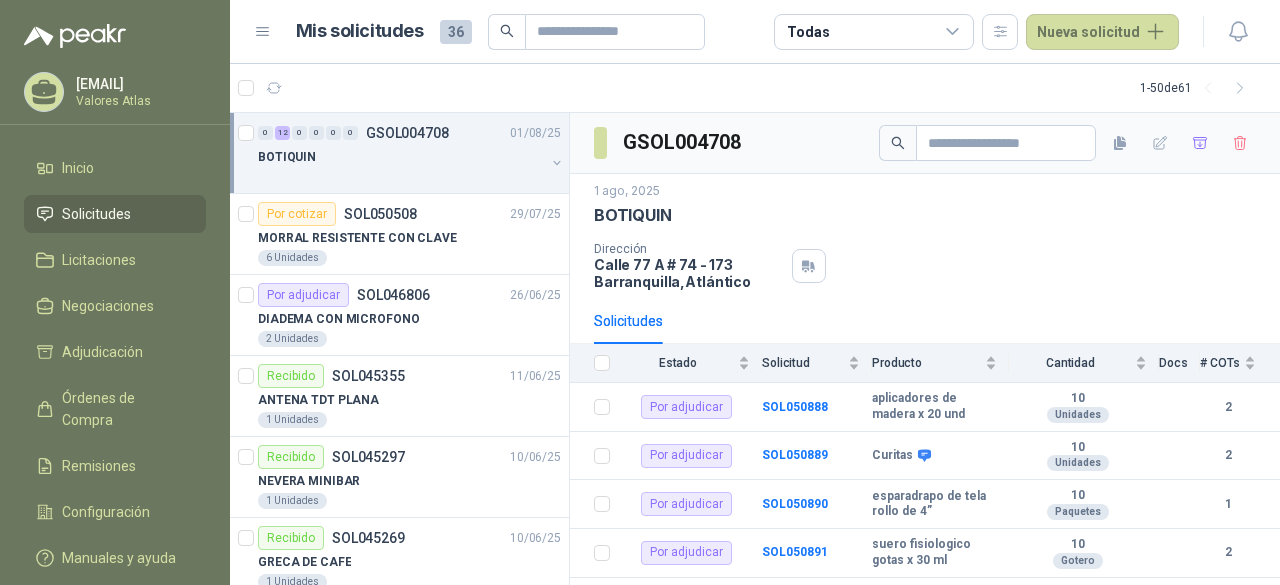scroll, scrollTop: 0, scrollLeft: 0, axis: both 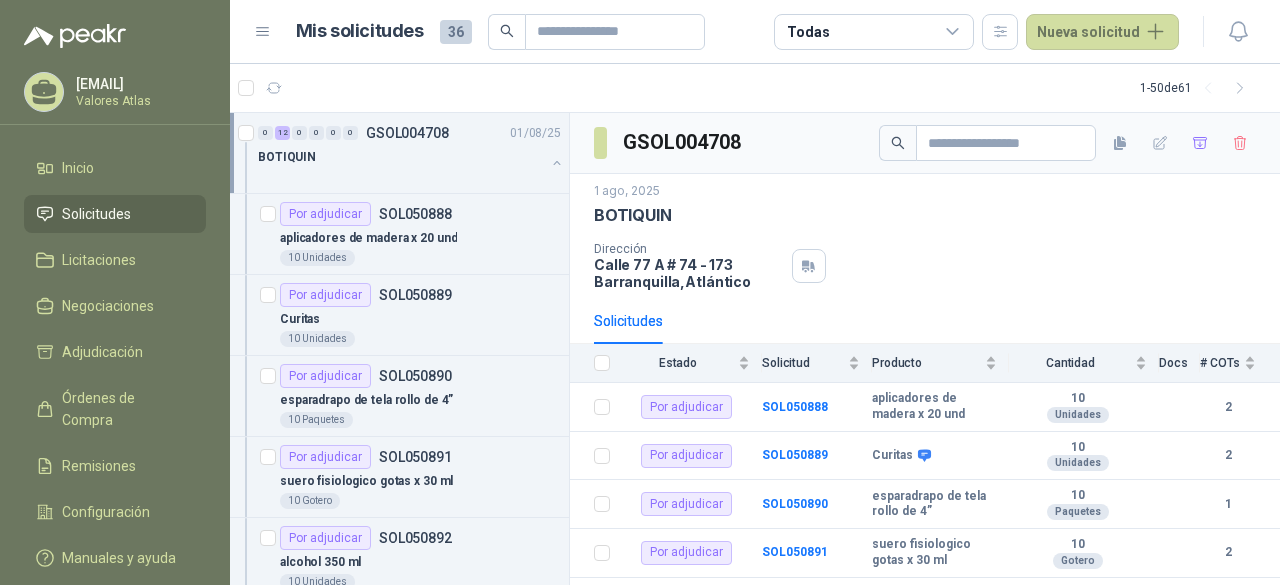 click on "BOTIQUIN" at bounding box center (401, 157) 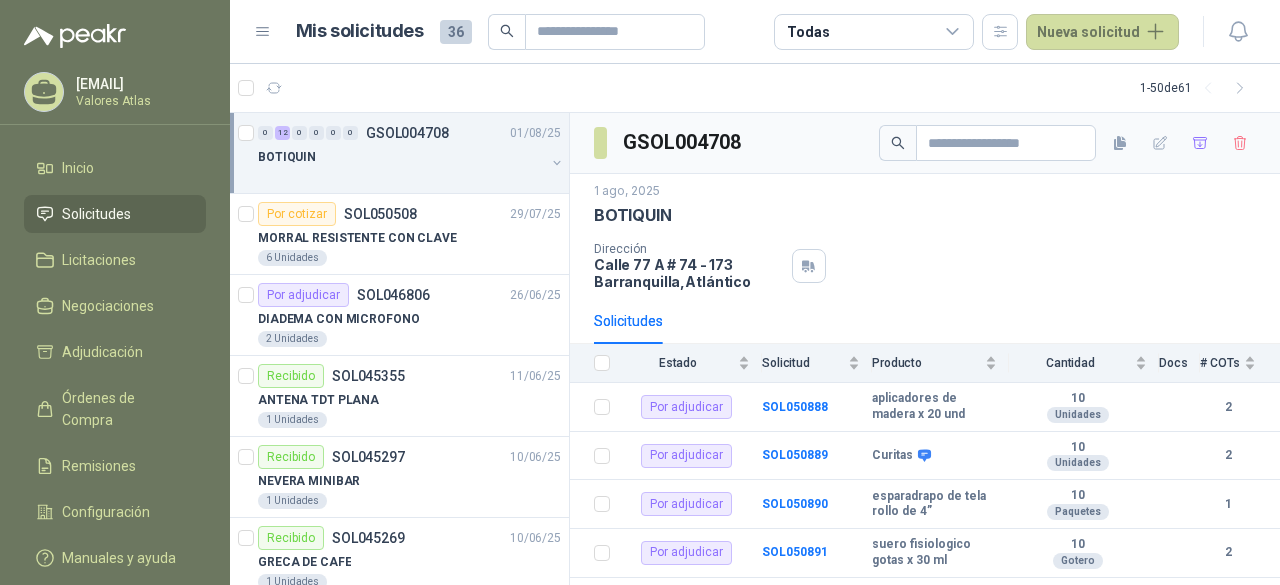 click on "BOTIQUIN" at bounding box center (401, 157) 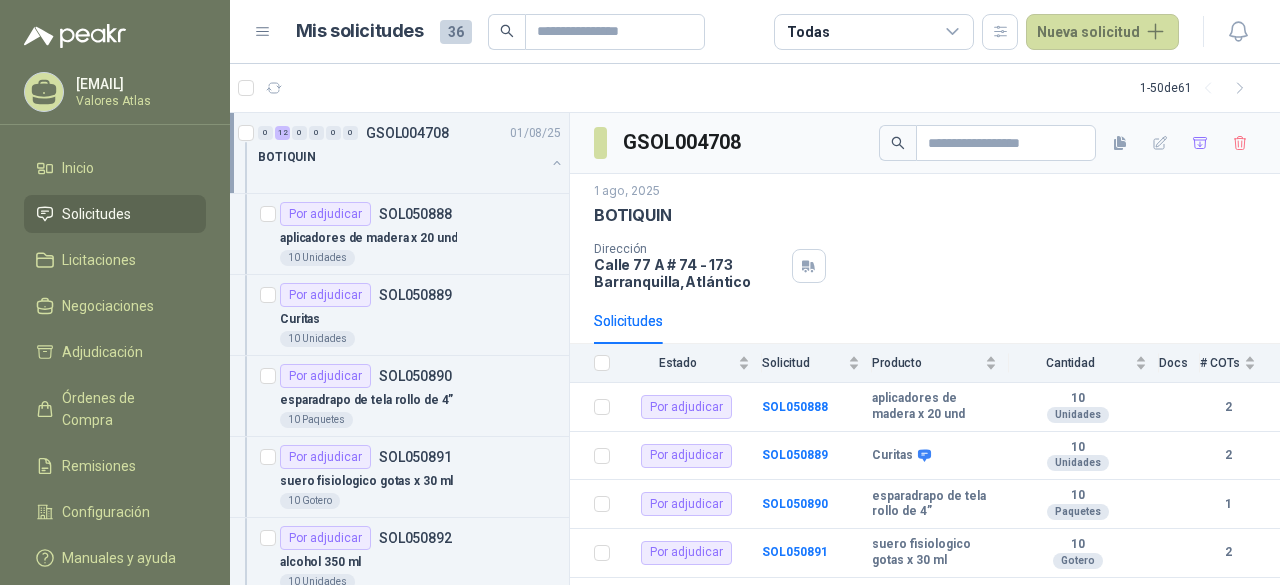 click on "BOTIQUIN" at bounding box center (401, 157) 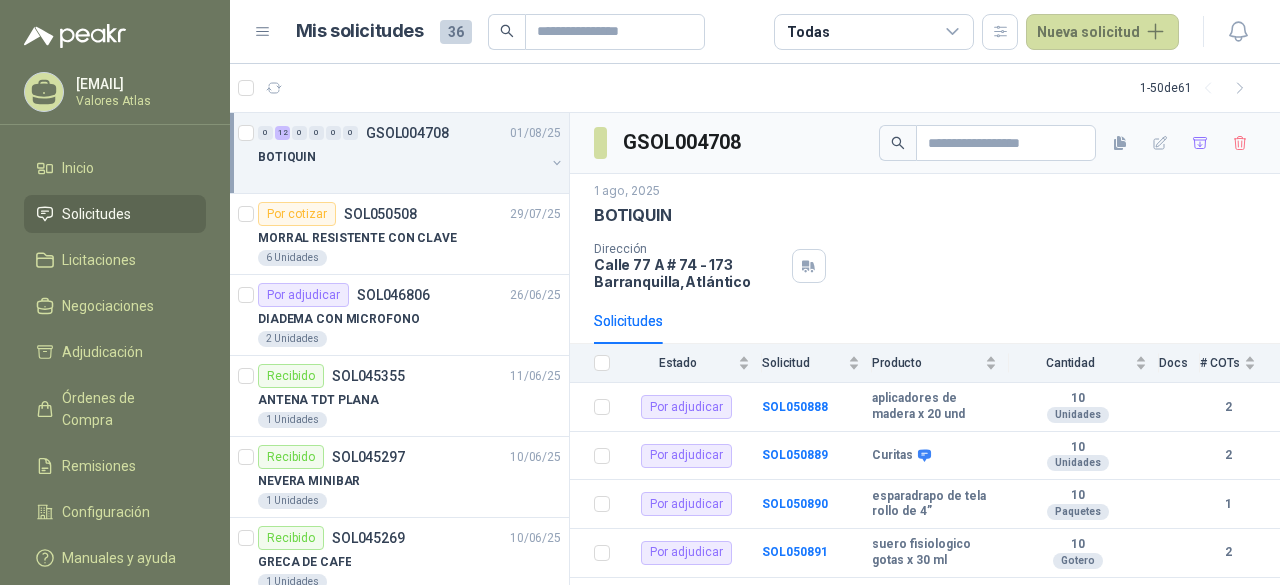 click on "BOTIQUIN" at bounding box center (401, 157) 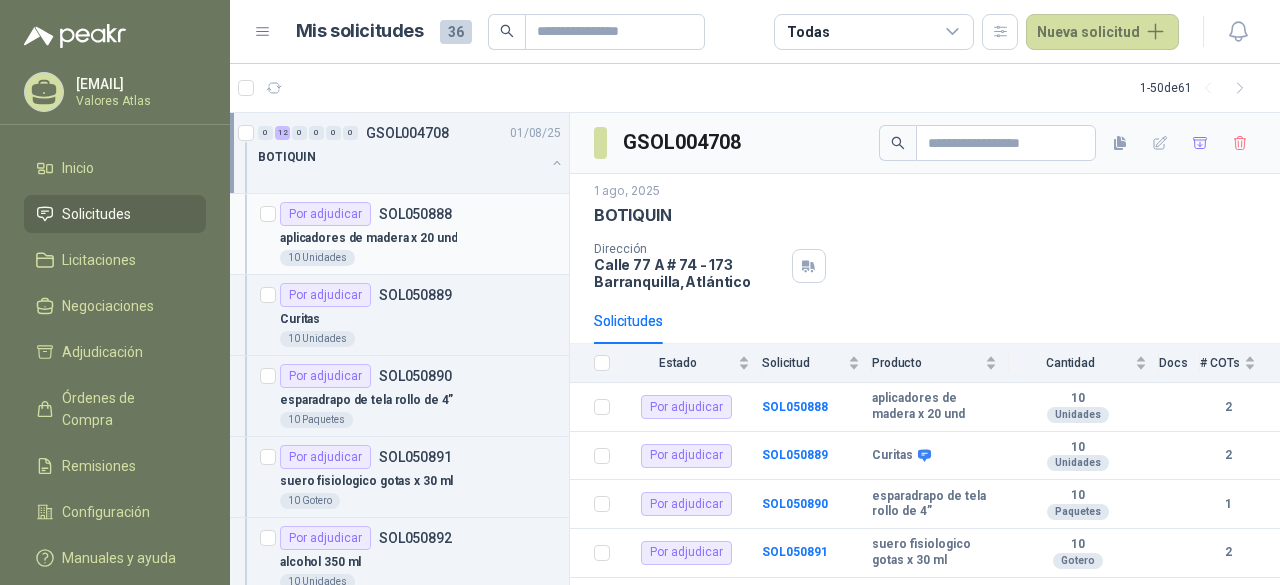 click on "Por adjudicar SOL050888" at bounding box center (366, 214) 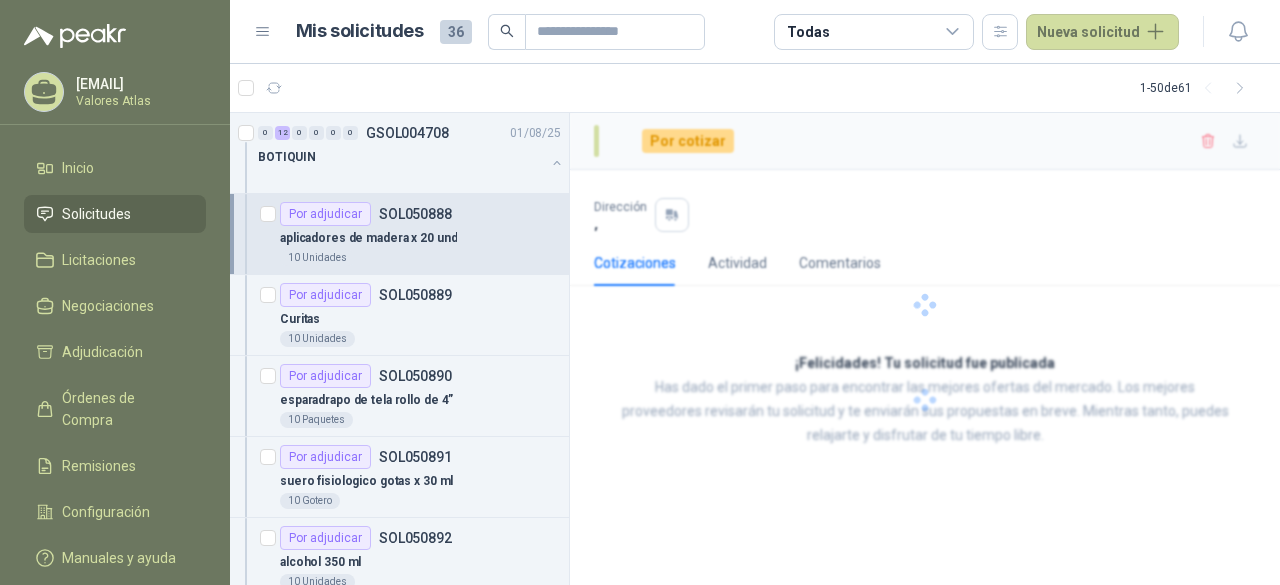 click on "Por adjudicar SOL050888" at bounding box center (366, 214) 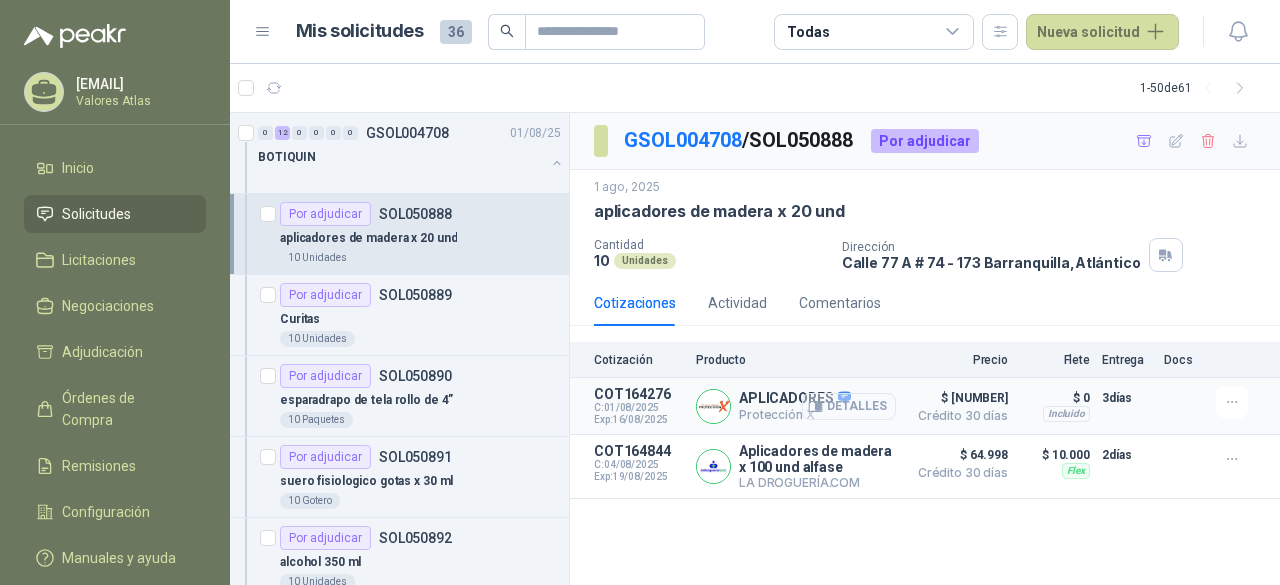 click on "Detalles" at bounding box center [849, 406] 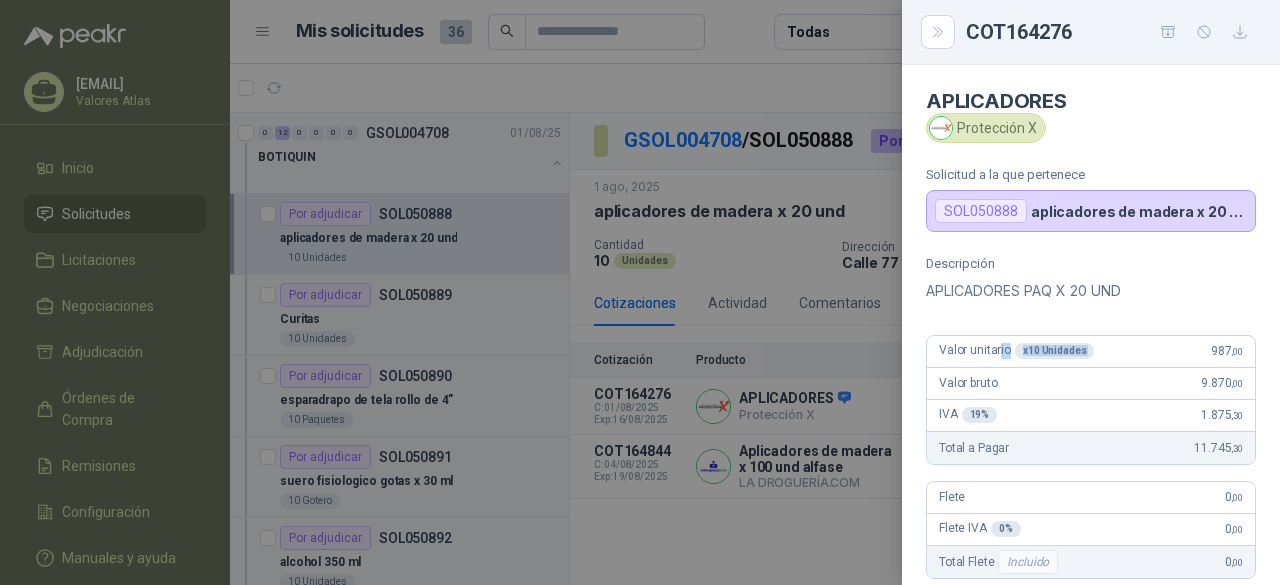 drag, startPoint x: 996, startPoint y: 348, endPoint x: 1144, endPoint y: 345, distance: 148.0304 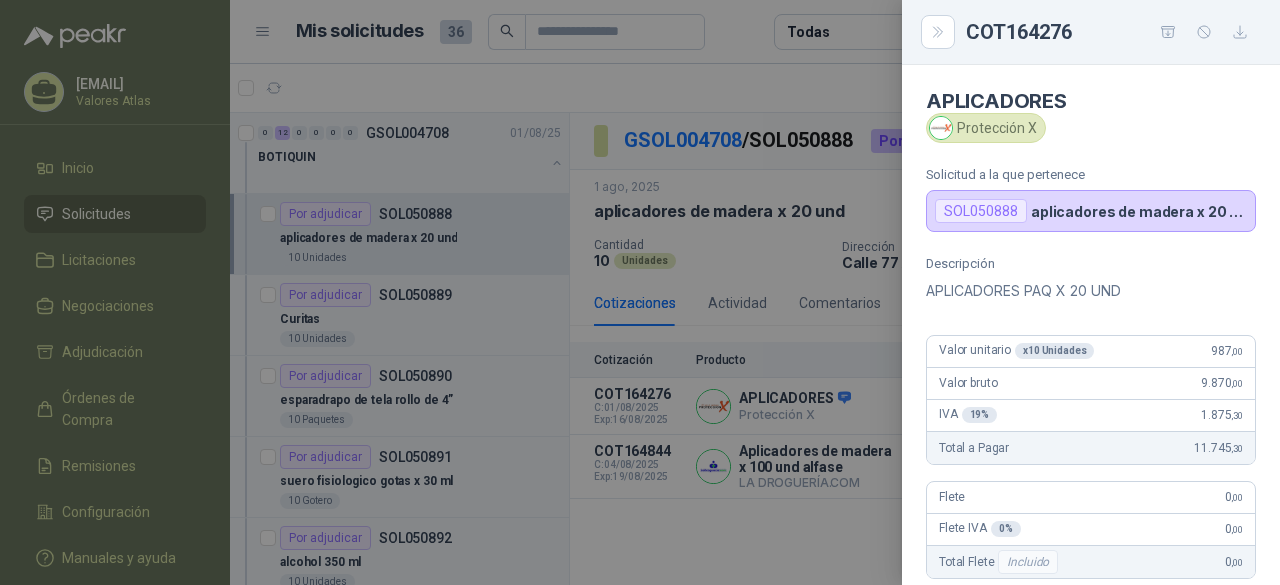 click on "x 10   Unidades" at bounding box center (1054, 351) 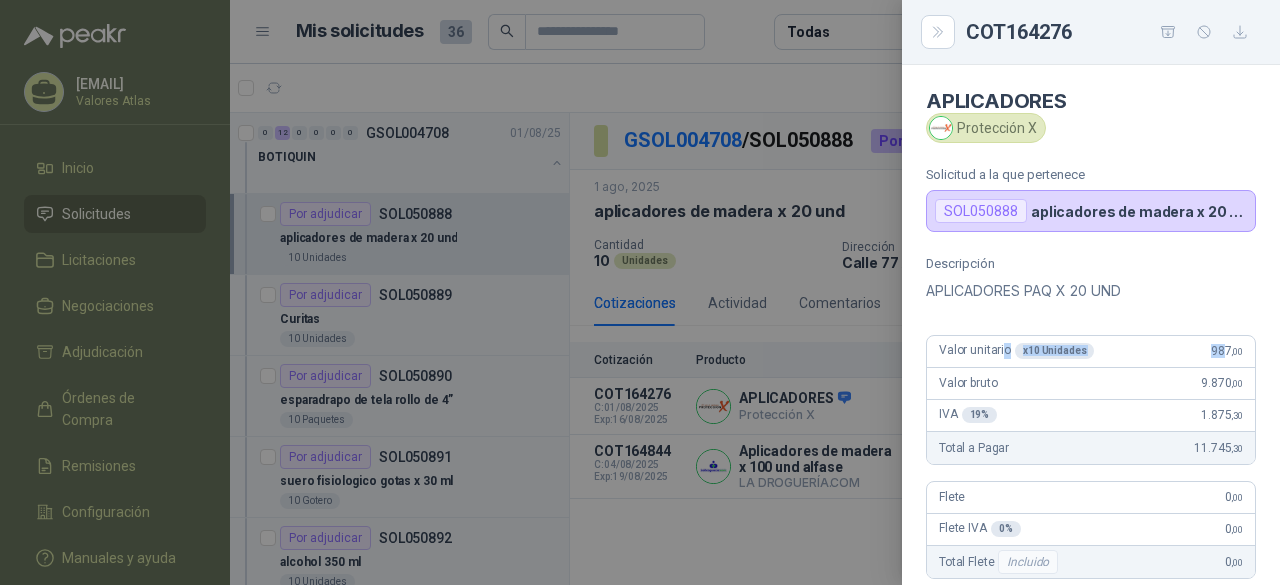 drag, startPoint x: 1002, startPoint y: 355, endPoint x: 1206, endPoint y: 355, distance: 204 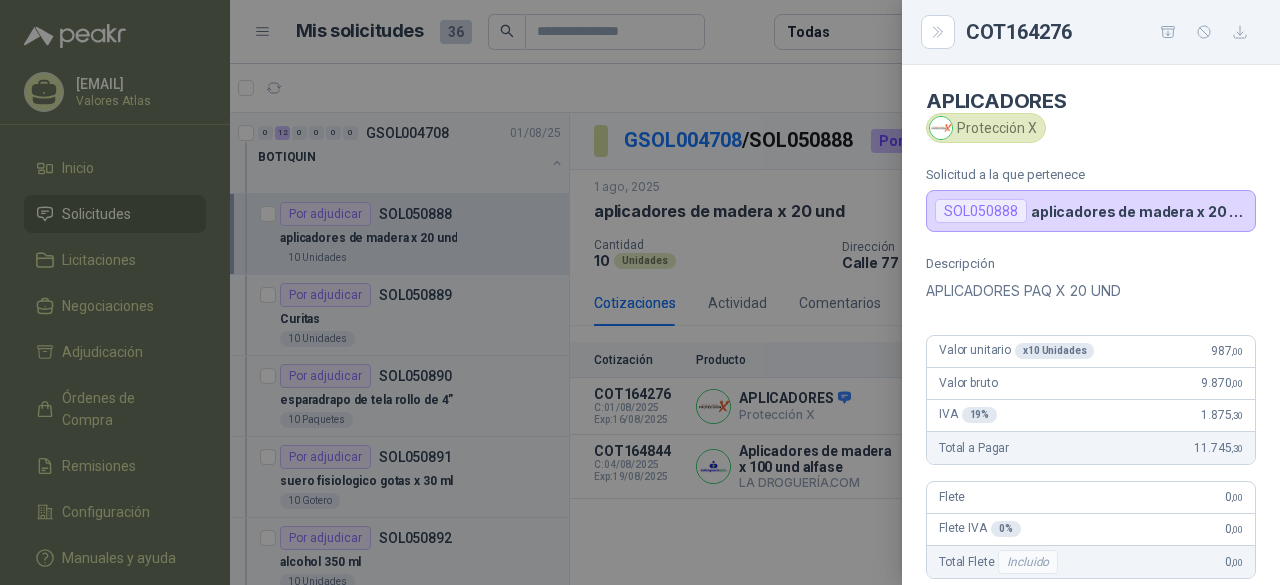 click on "Valor bruto 9.870 ,00" at bounding box center [1091, 384] 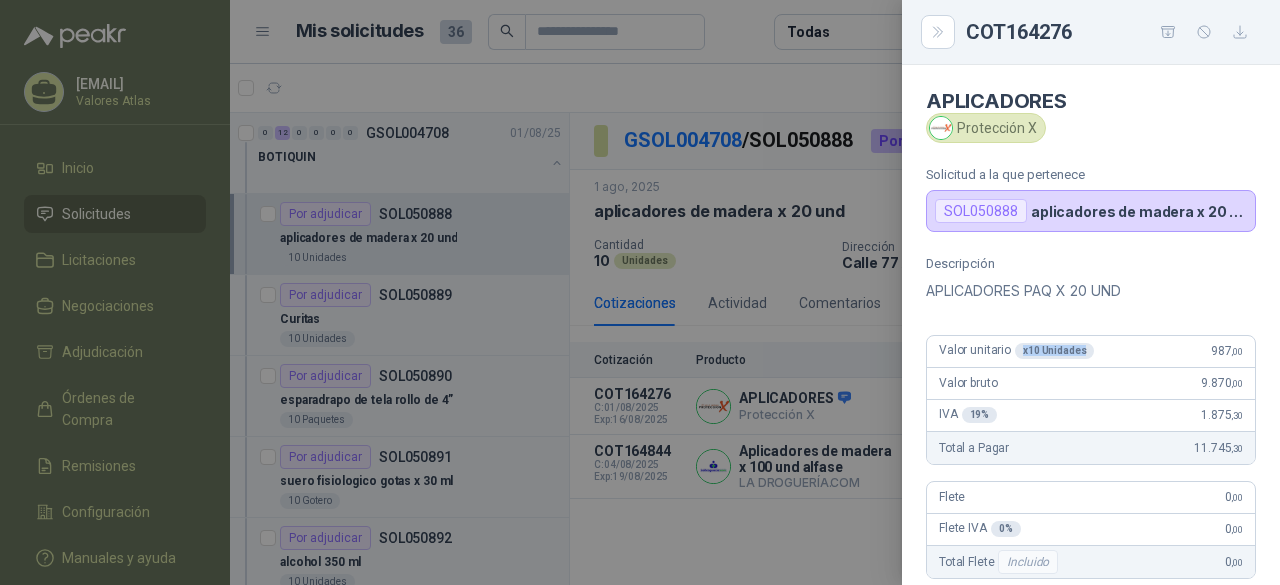 drag, startPoint x: 1028, startPoint y: 351, endPoint x: 1129, endPoint y: 351, distance: 101 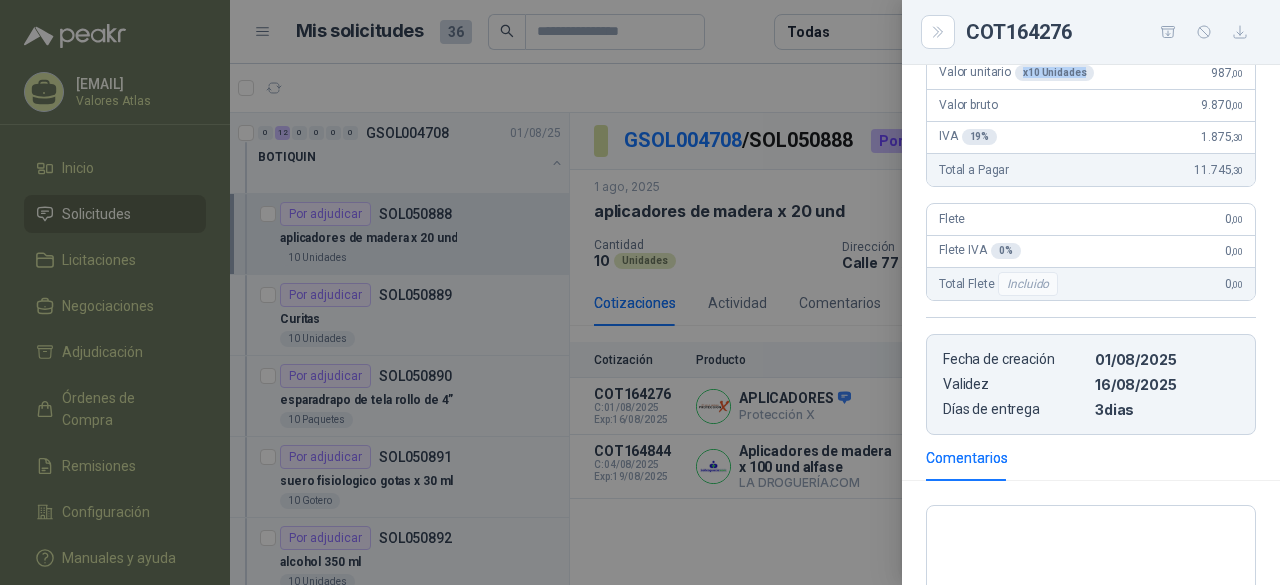 scroll, scrollTop: 300, scrollLeft: 0, axis: vertical 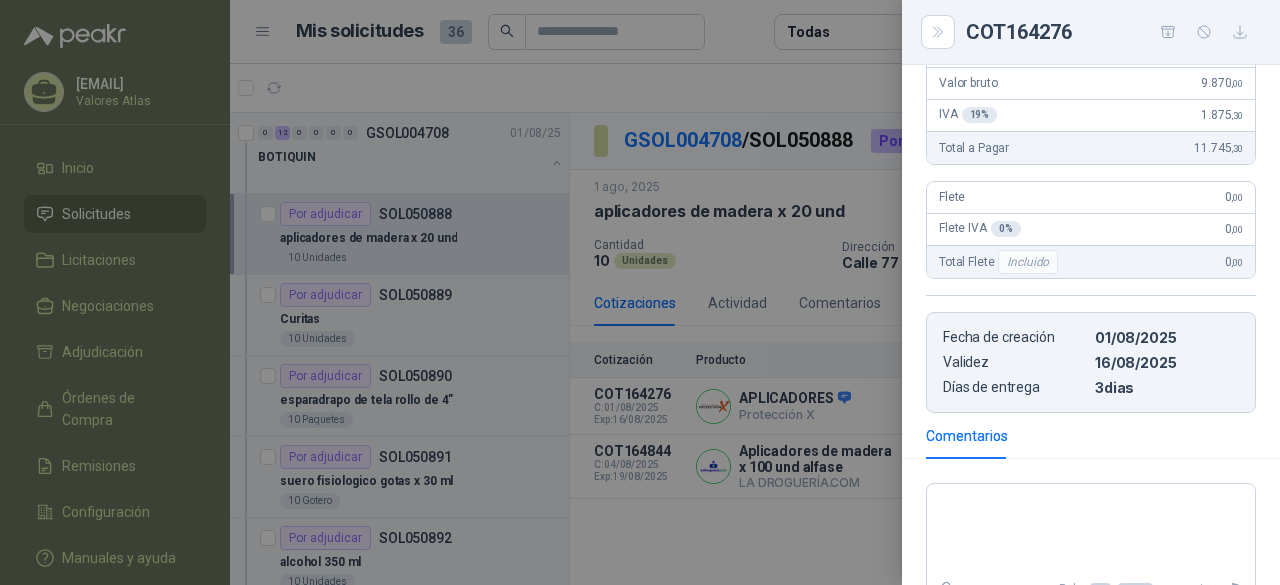click at bounding box center [640, 292] 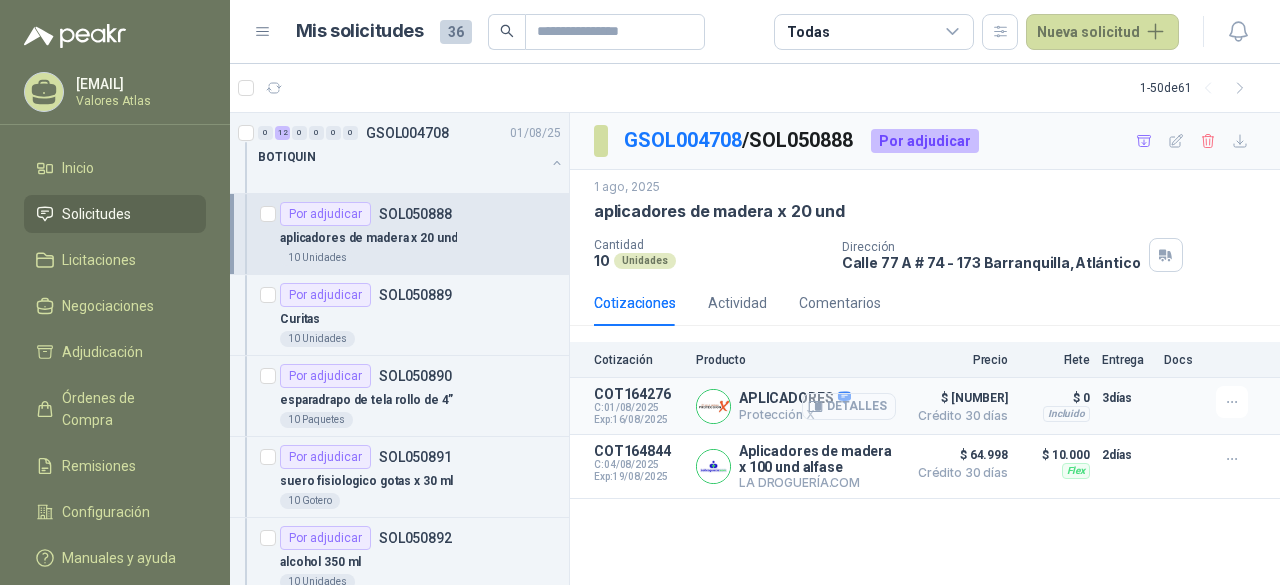 click on "Detalles" at bounding box center (849, 406) 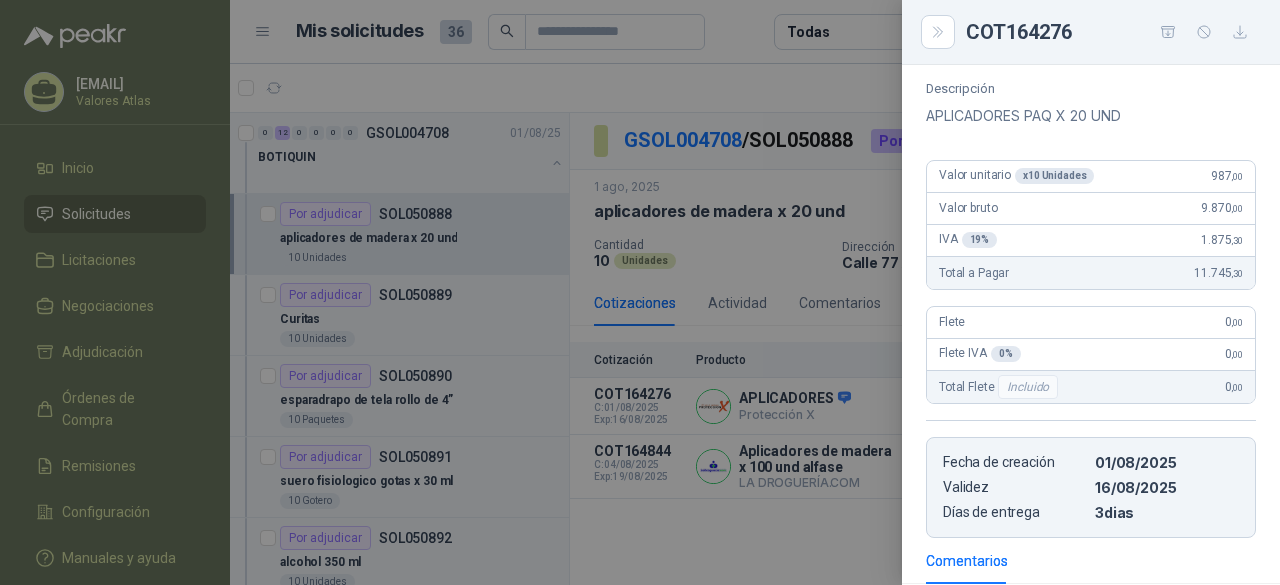 scroll, scrollTop: 0, scrollLeft: 0, axis: both 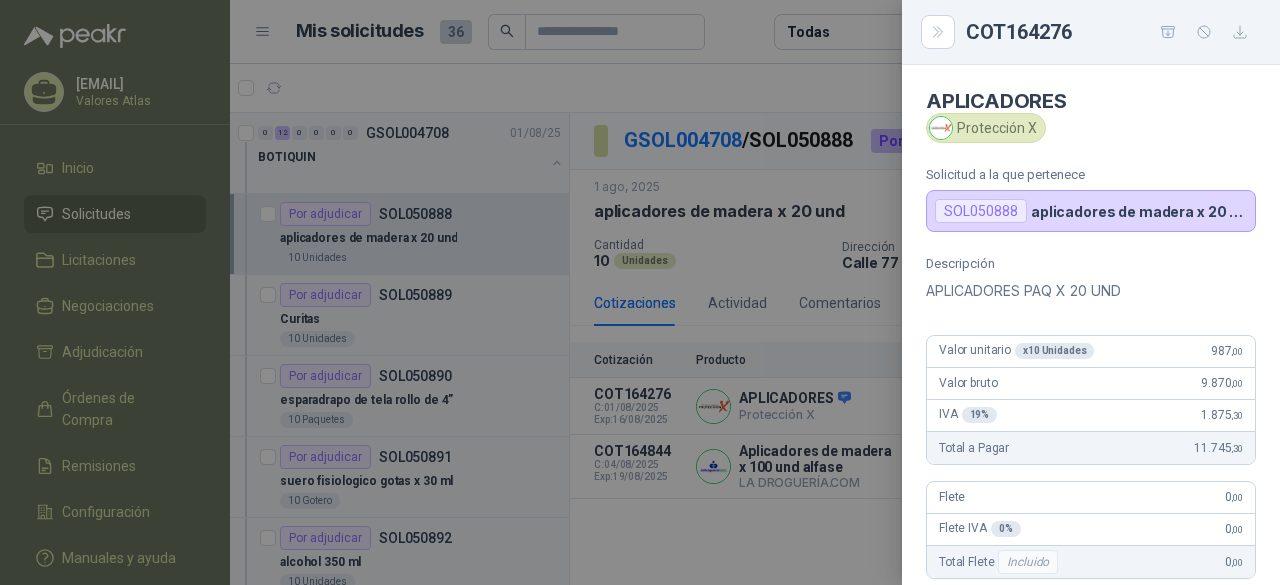 click at bounding box center (640, 292) 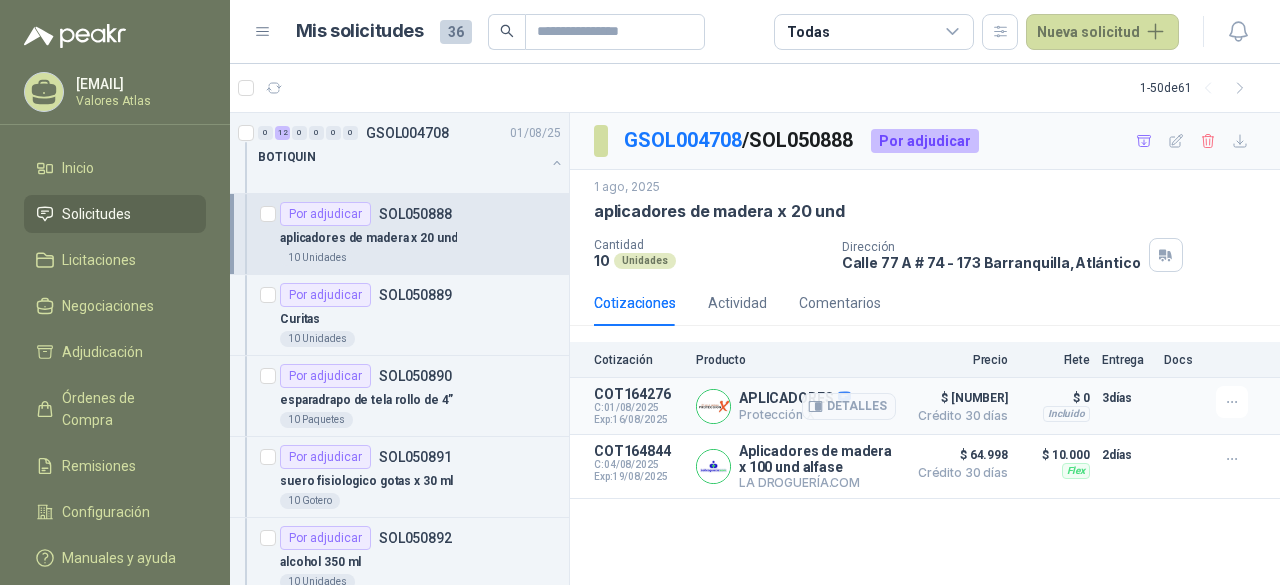 click on "3  días" at bounding box center (1127, 406) 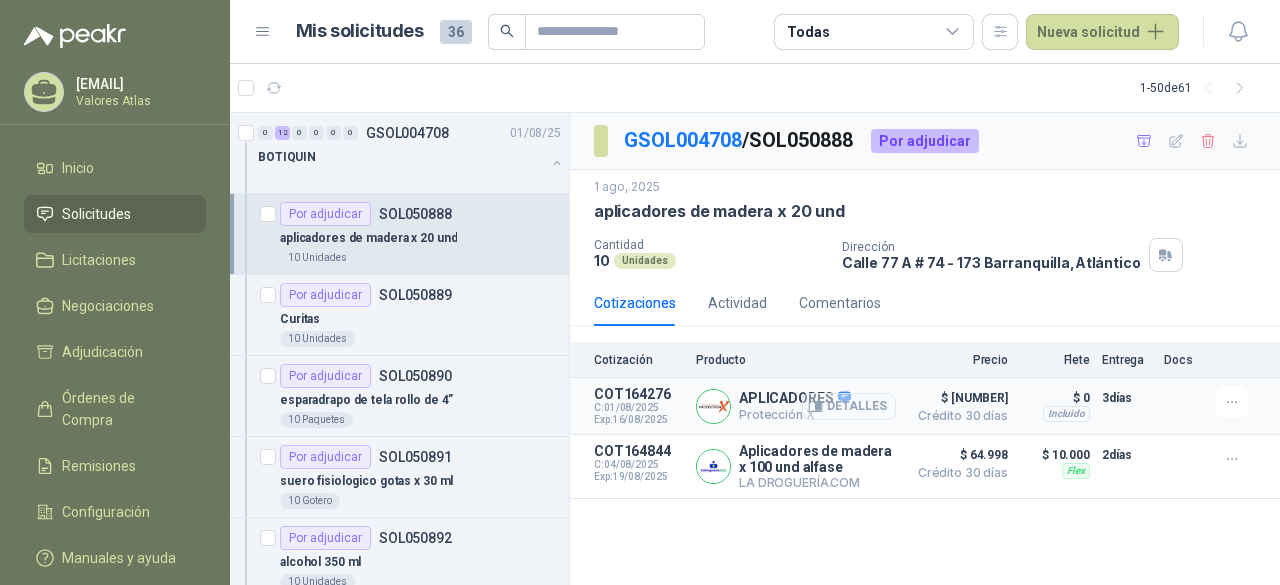 click on "Detalles" at bounding box center [849, 406] 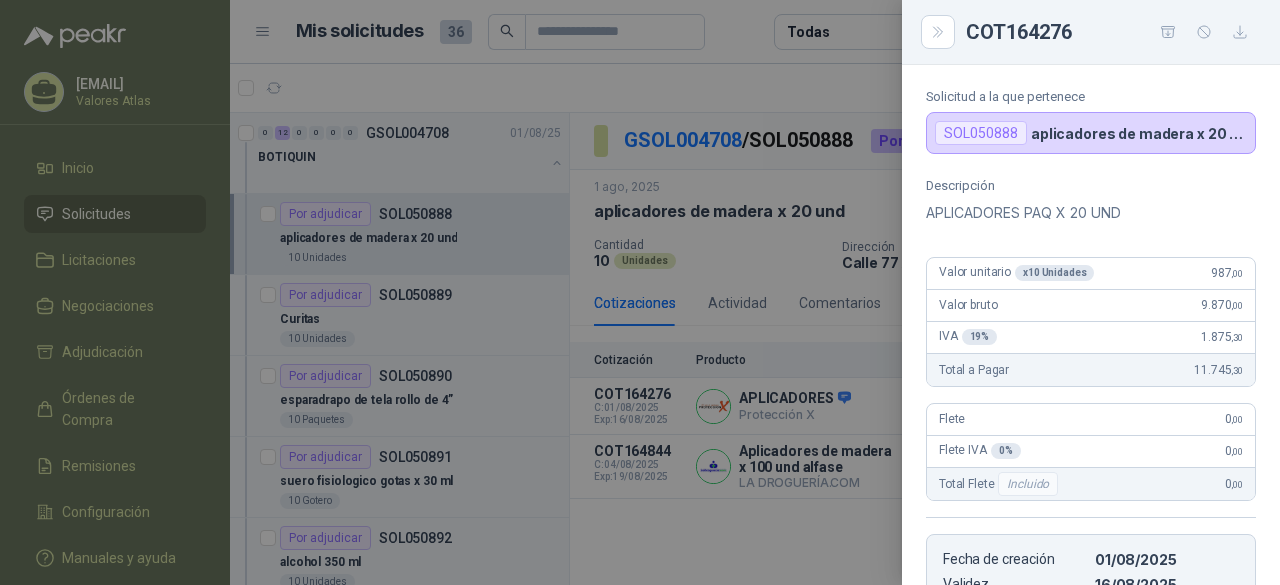 scroll, scrollTop: 200, scrollLeft: 0, axis: vertical 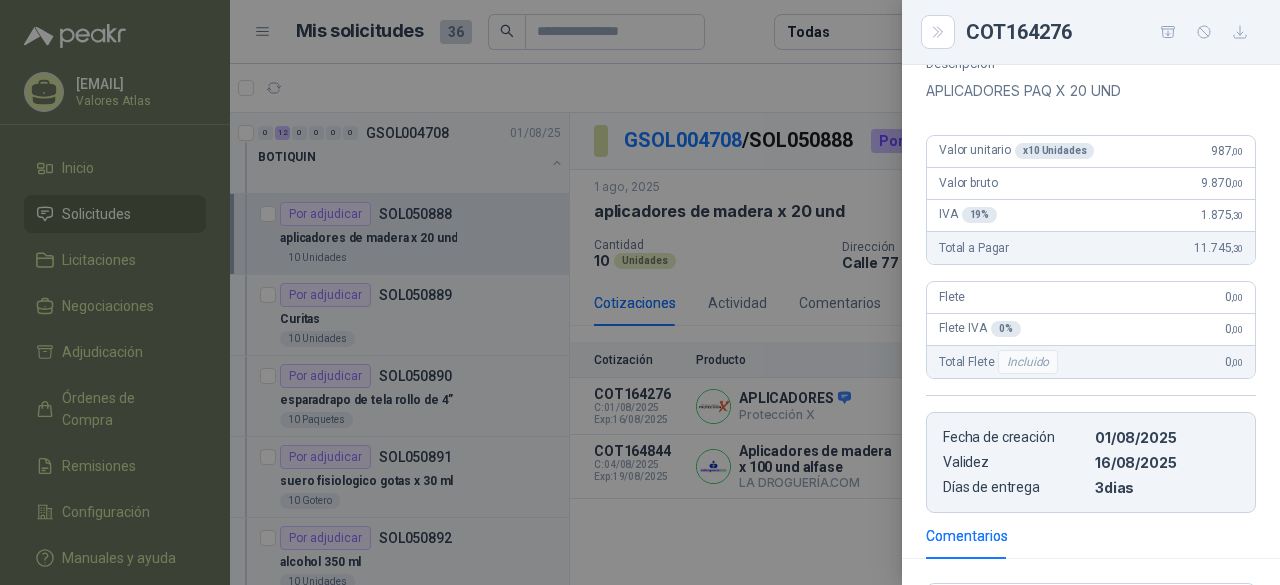 click at bounding box center (640, 292) 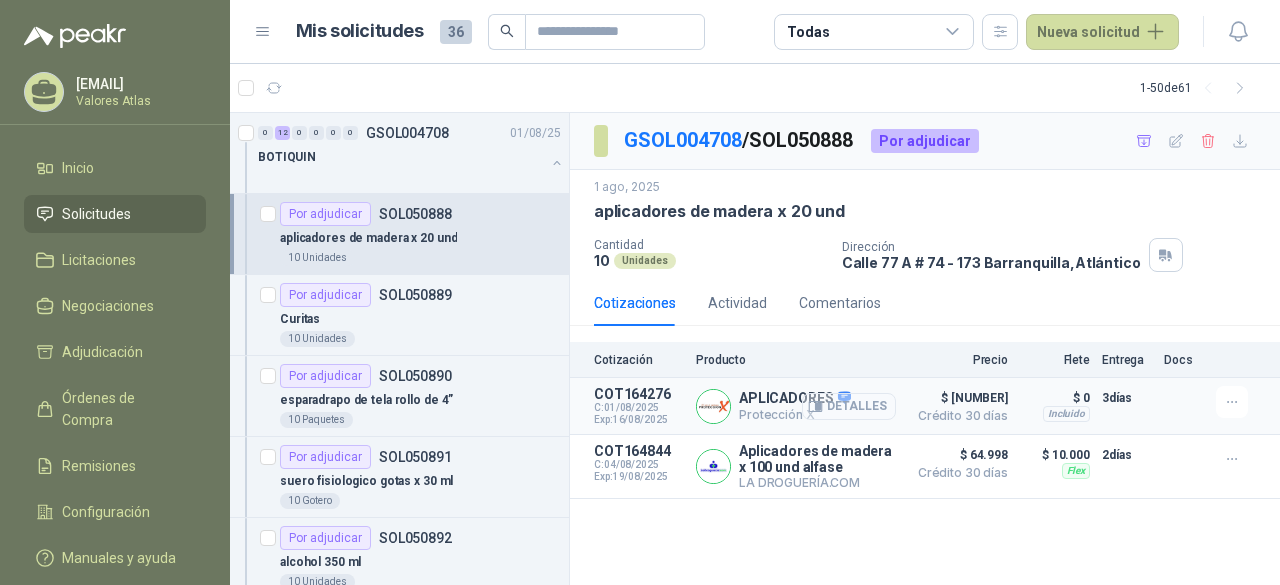 click on "Detalles" at bounding box center [849, 406] 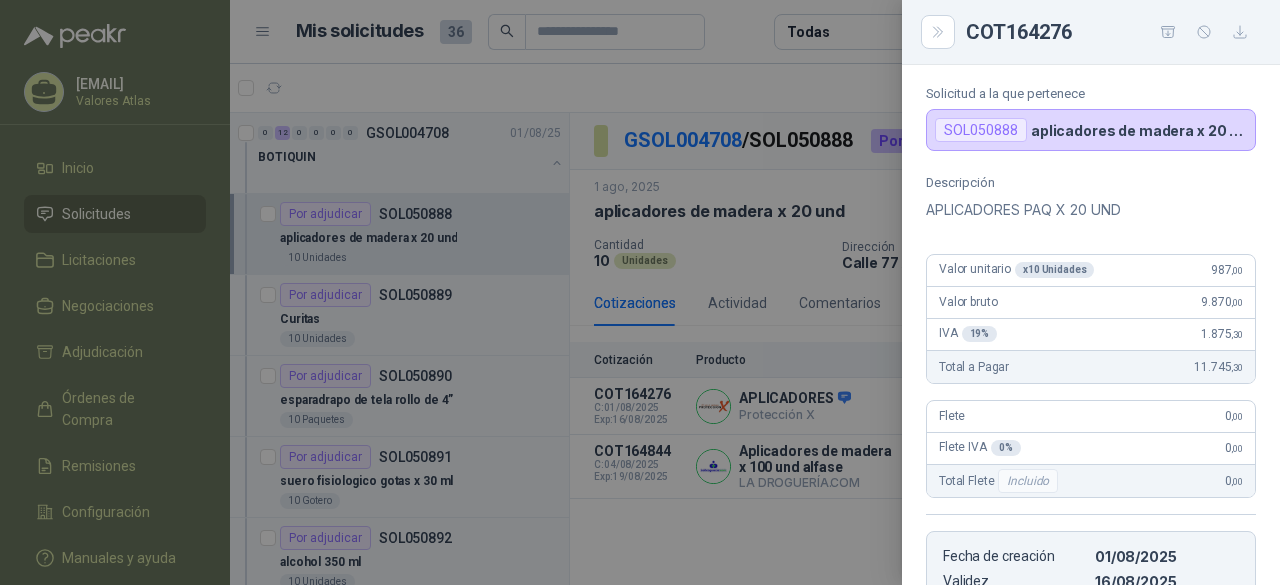 scroll, scrollTop: 100, scrollLeft: 0, axis: vertical 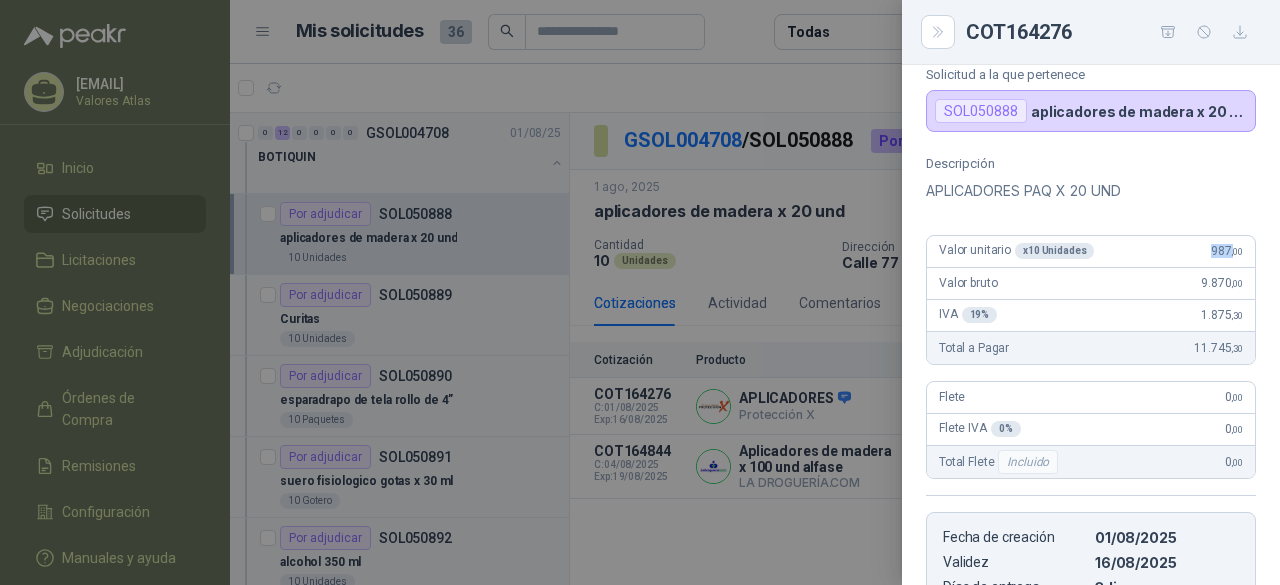 drag, startPoint x: 1190, startPoint y: 252, endPoint x: 1219, endPoint y: 251, distance: 29.017237 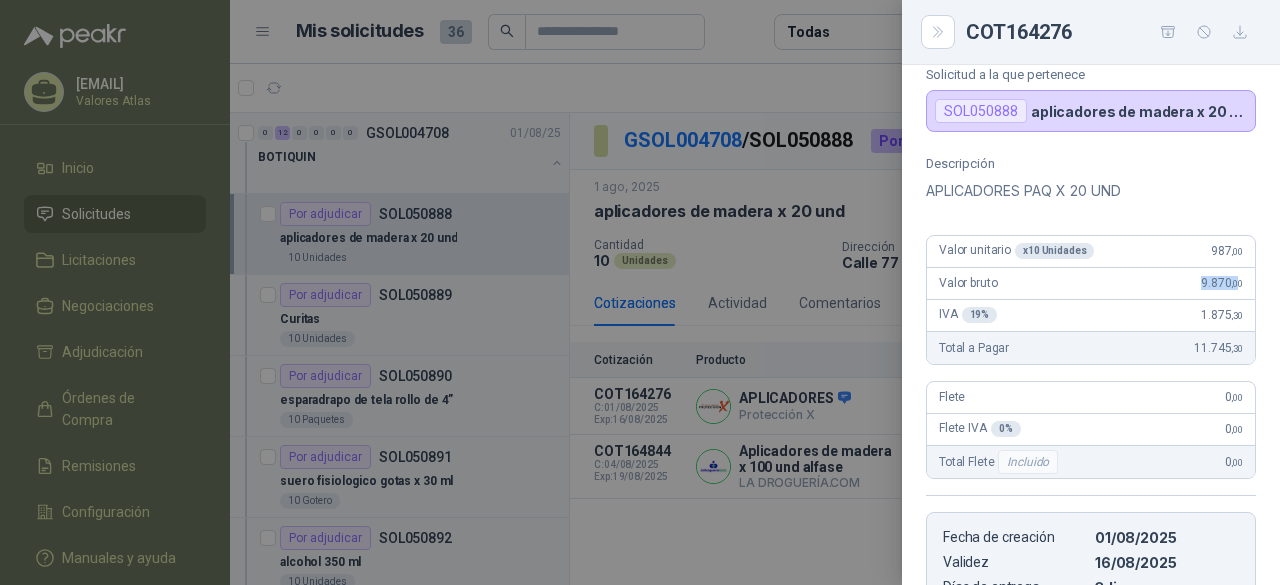drag, startPoint x: 1178, startPoint y: 283, endPoint x: 1220, endPoint y: 289, distance: 42.426407 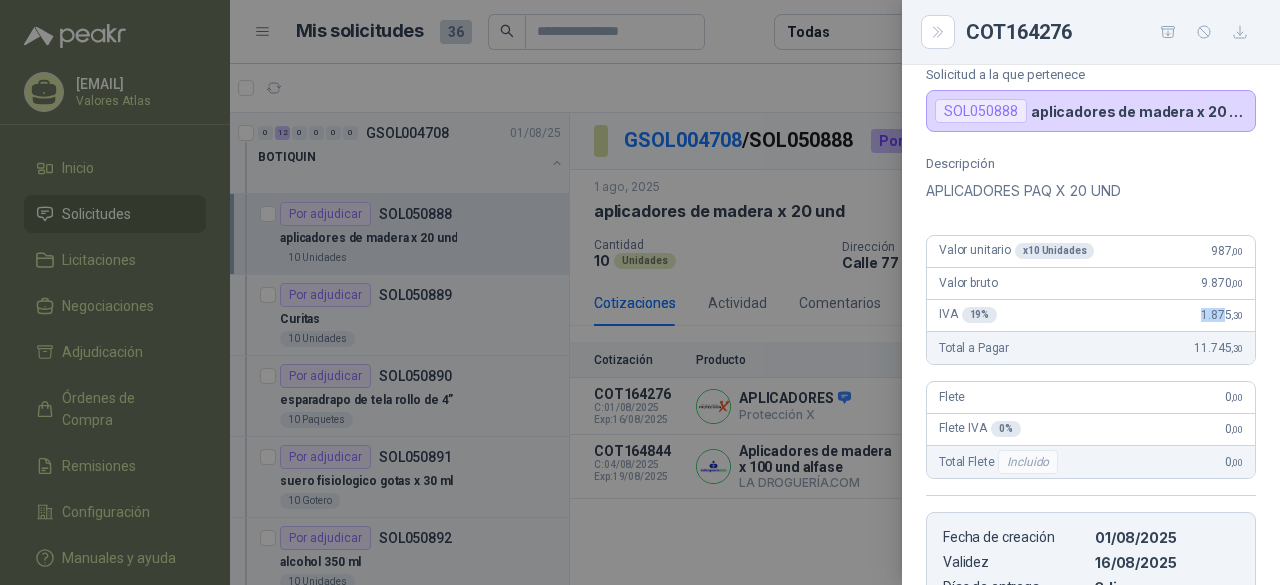 drag, startPoint x: 1172, startPoint y: 317, endPoint x: 1206, endPoint y: 333, distance: 37.576588 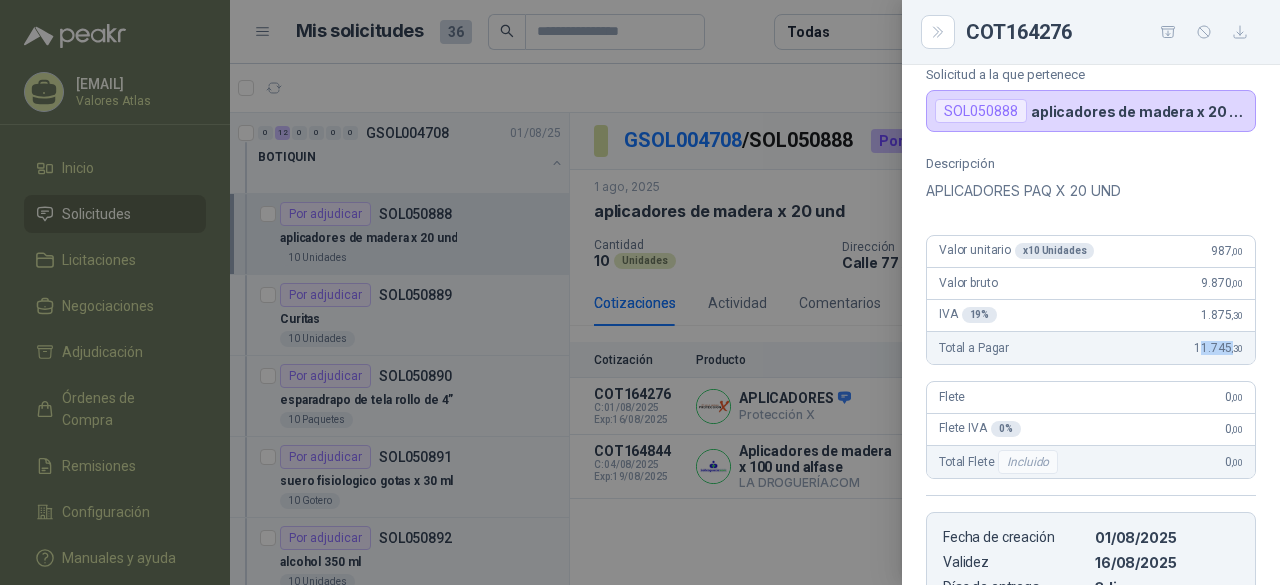 drag, startPoint x: 1184, startPoint y: 353, endPoint x: 1216, endPoint y: 350, distance: 32.140316 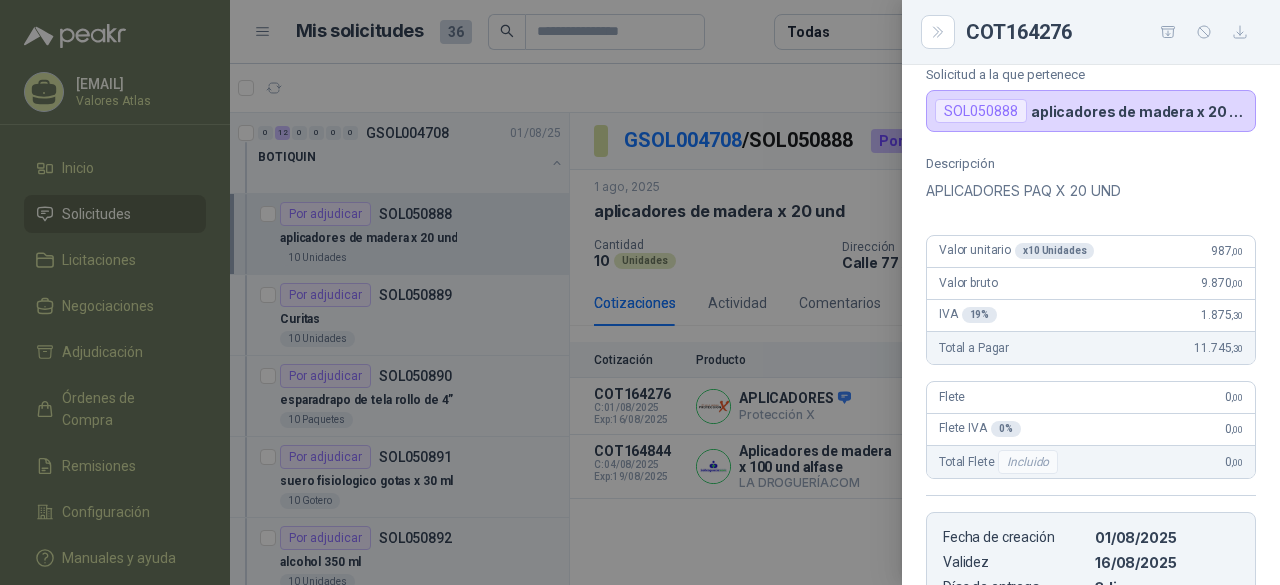 click at bounding box center [640, 292] 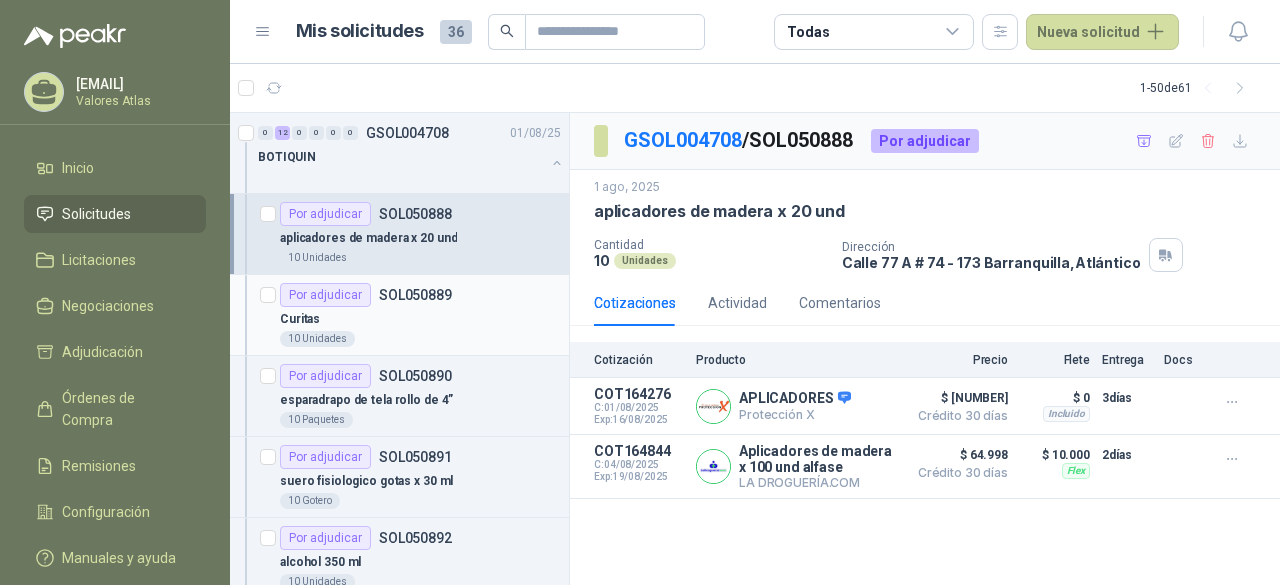 click on "Por adjudicar SOL050889" at bounding box center (420, 295) 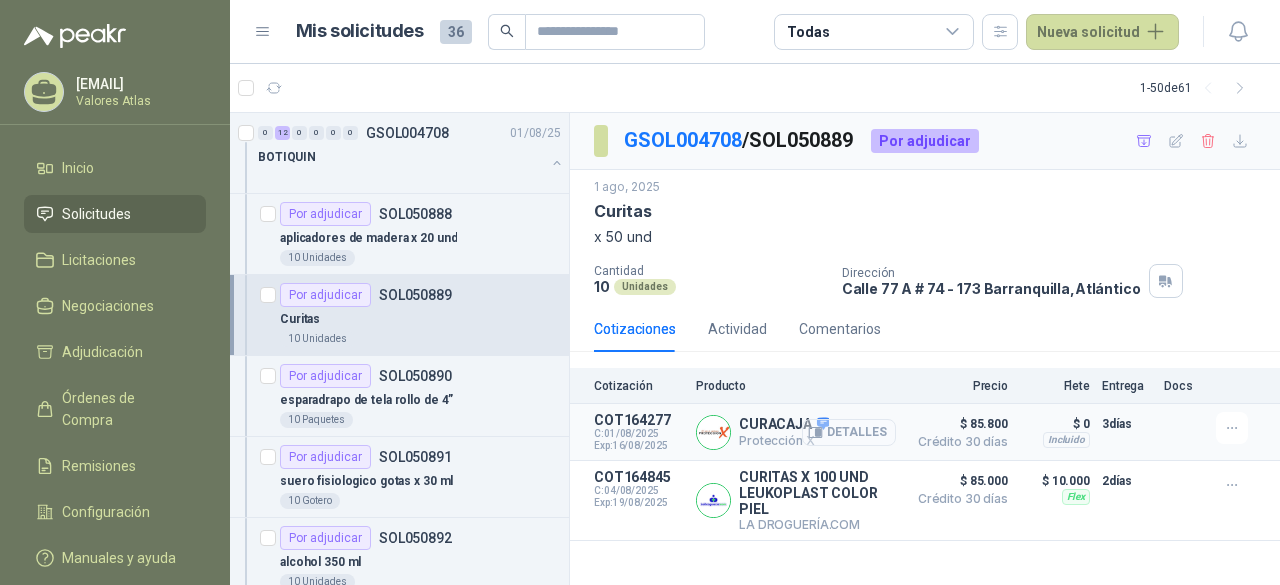 click on "Detalles" at bounding box center [849, 432] 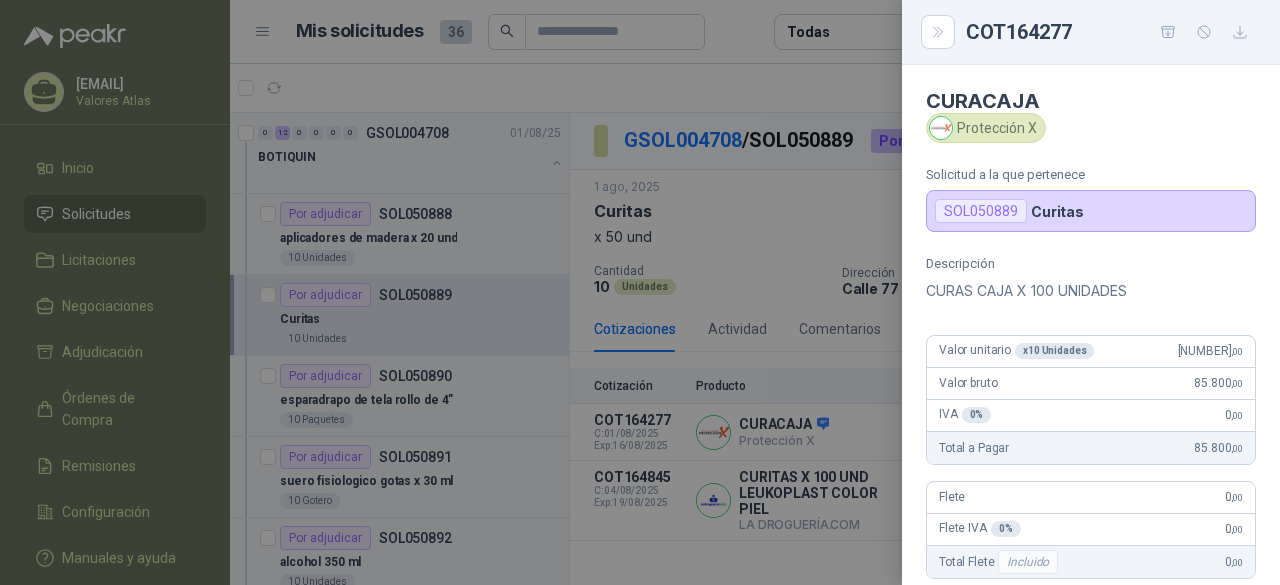 click at bounding box center (640, 292) 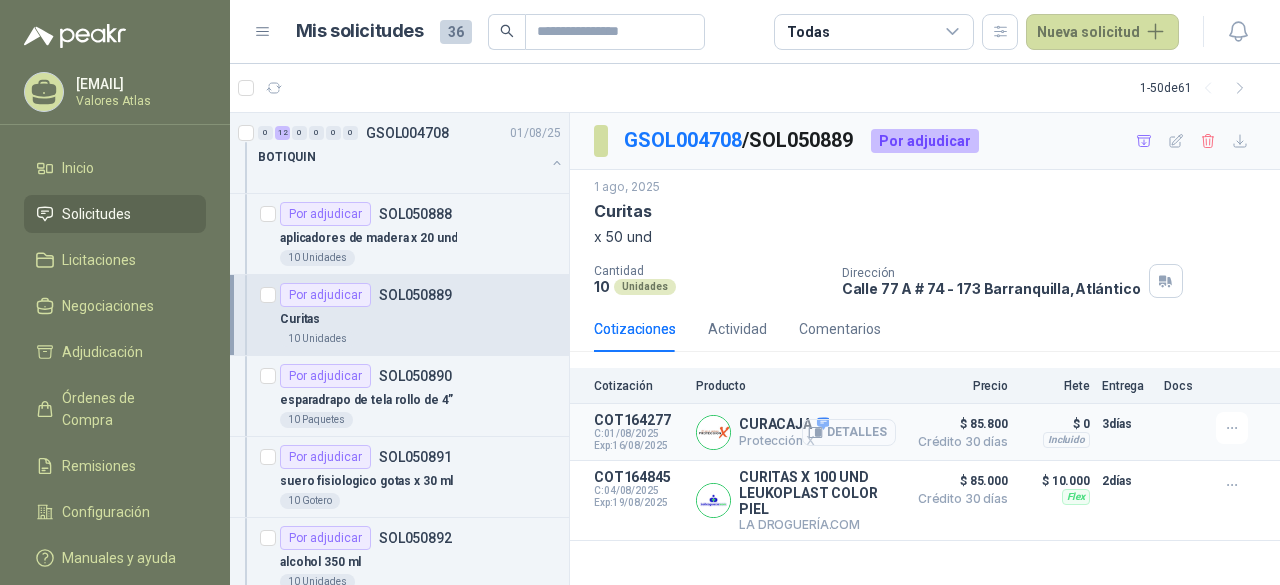 click on "Detalles" at bounding box center [849, 432] 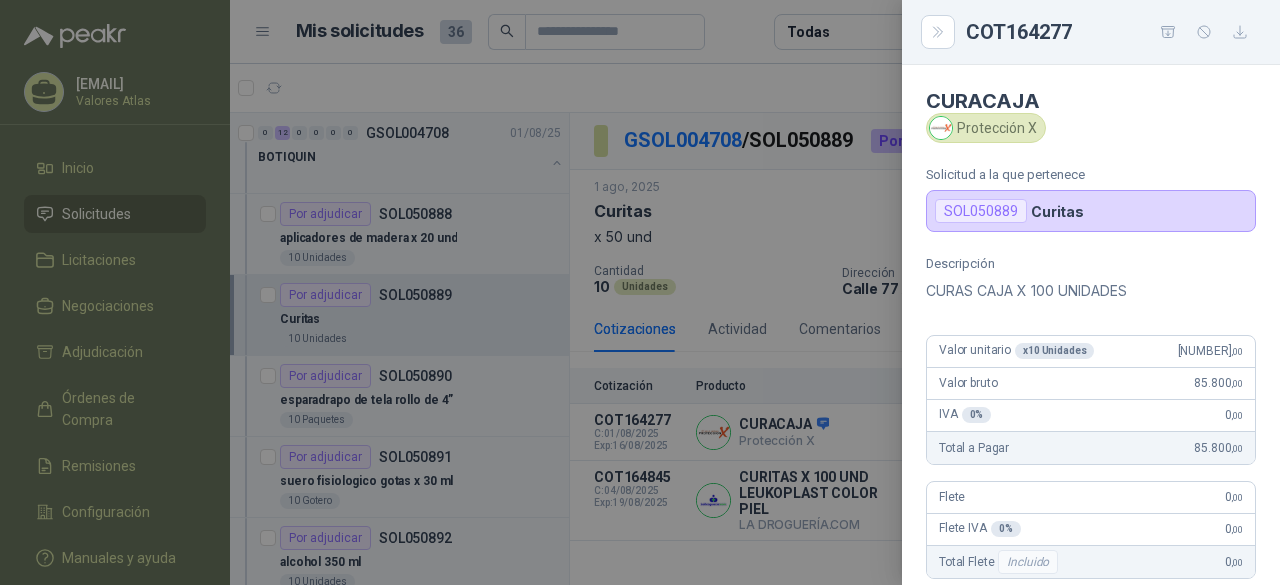 click at bounding box center [640, 292] 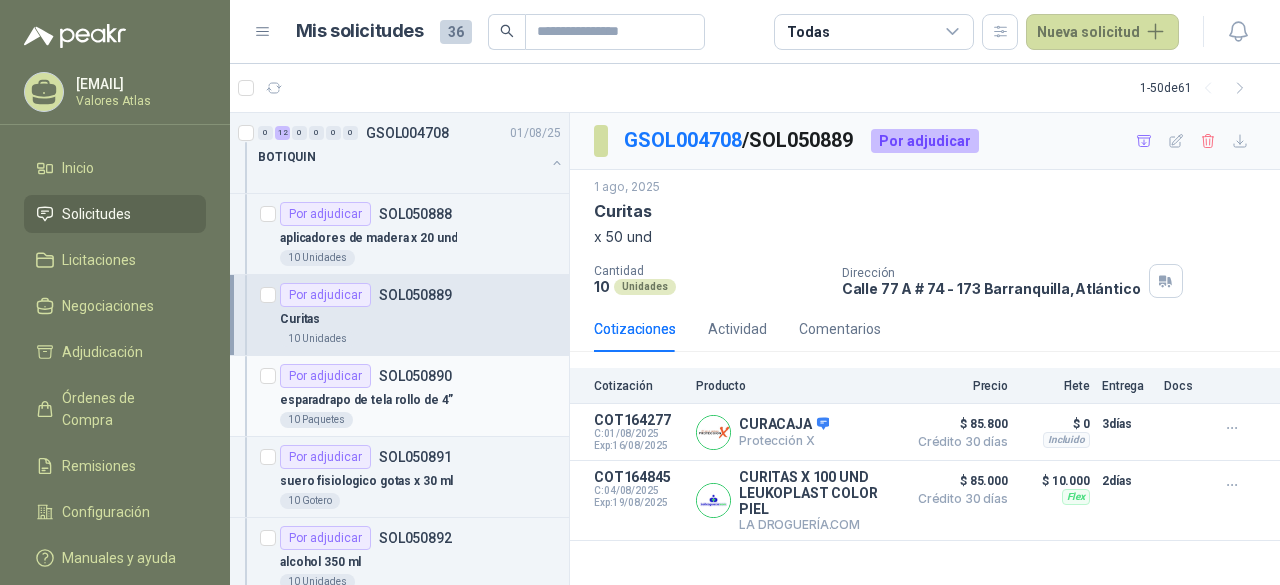 click on "esparadrapo de tela rollo de 4”" at bounding box center [366, 400] 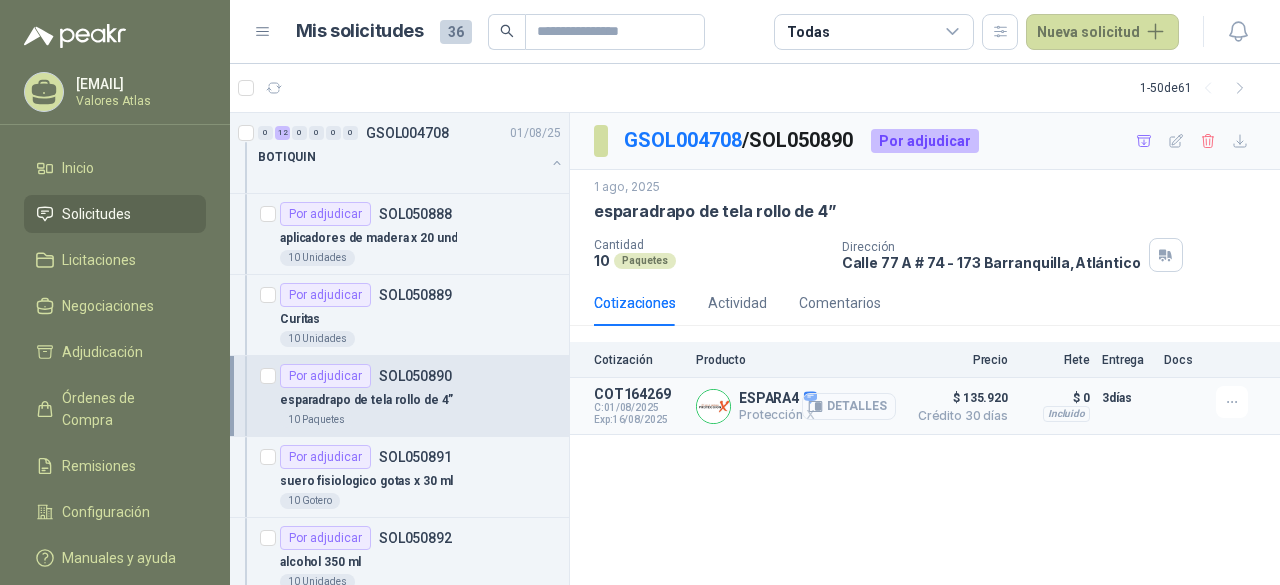 click on "Detalles" at bounding box center [849, 406] 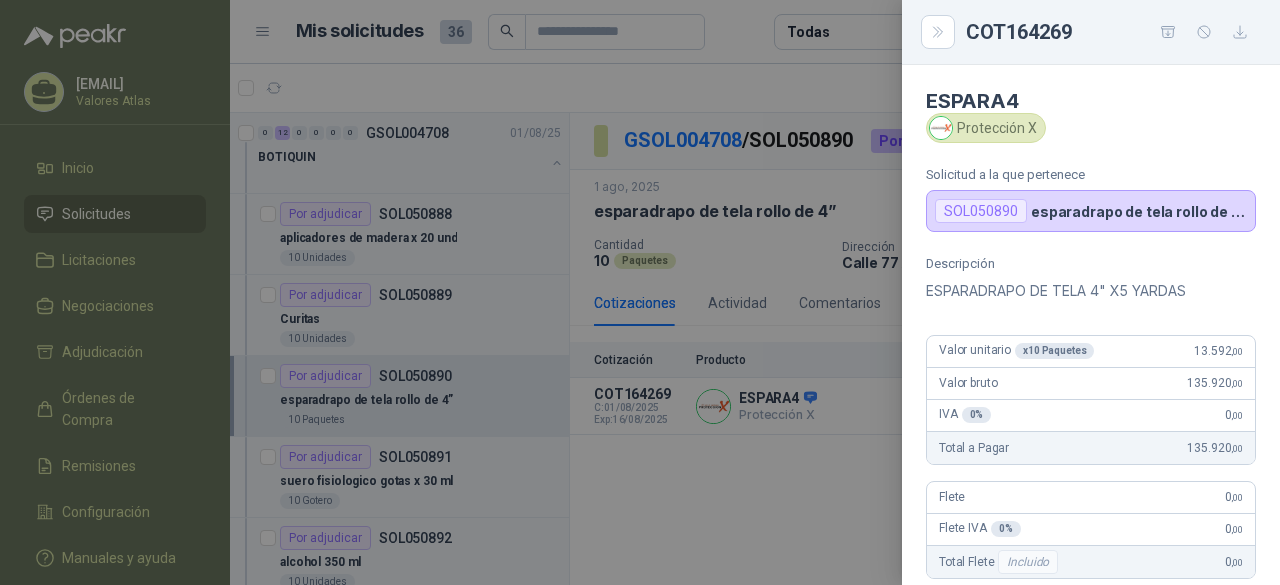 click at bounding box center [640, 292] 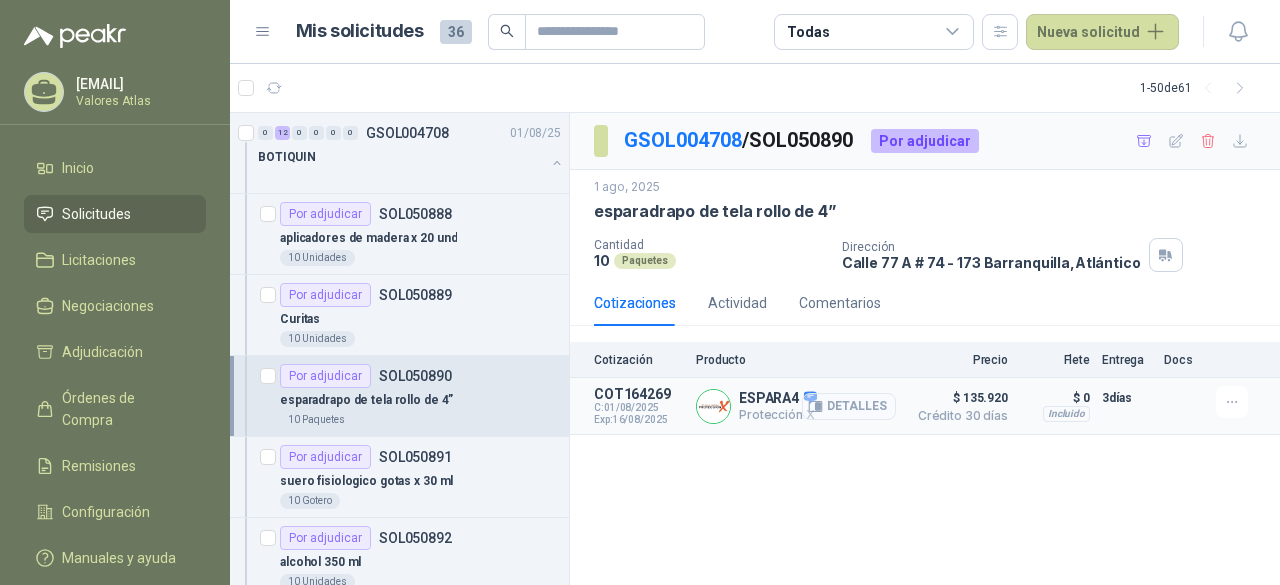 click on "Detalles" at bounding box center [849, 406] 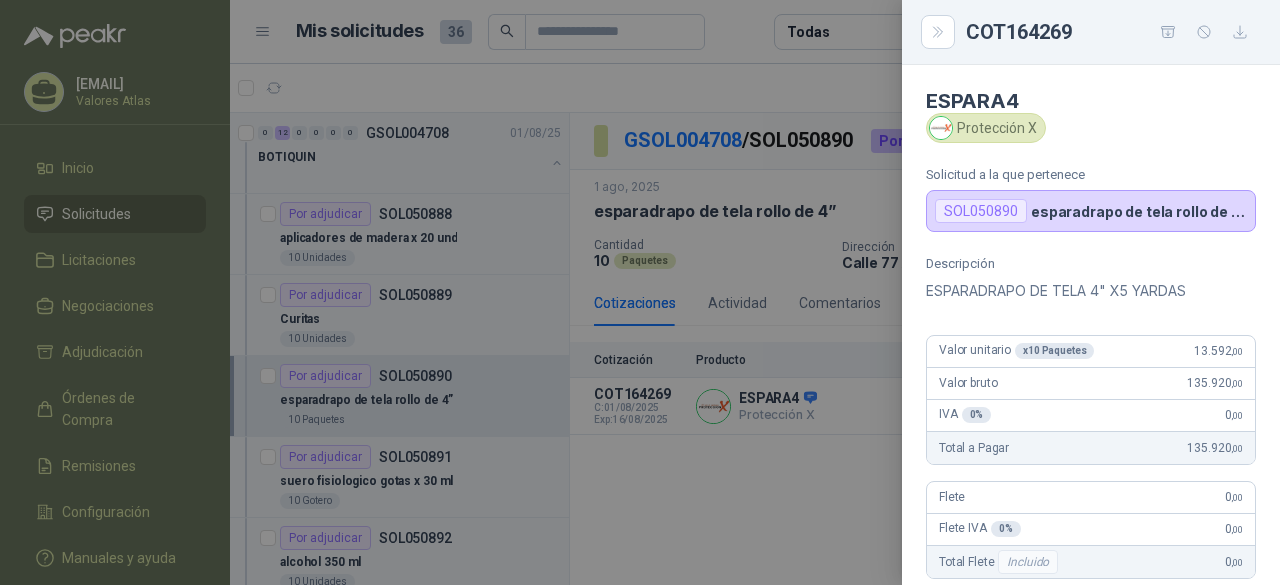 click at bounding box center [640, 292] 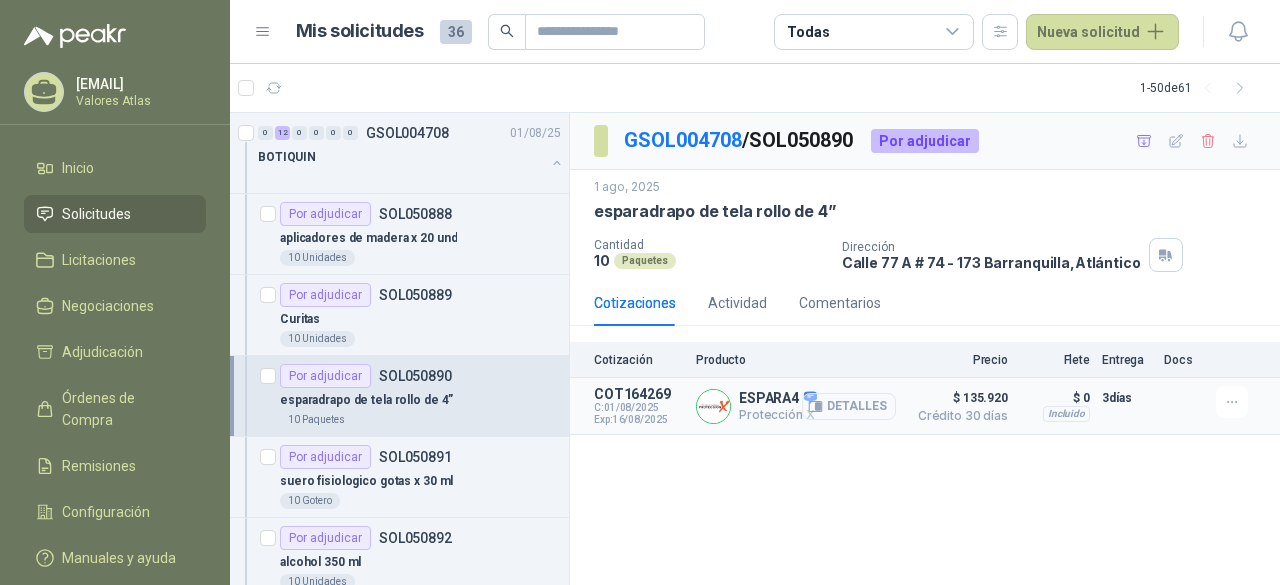 click on "Detalles" at bounding box center (849, 406) 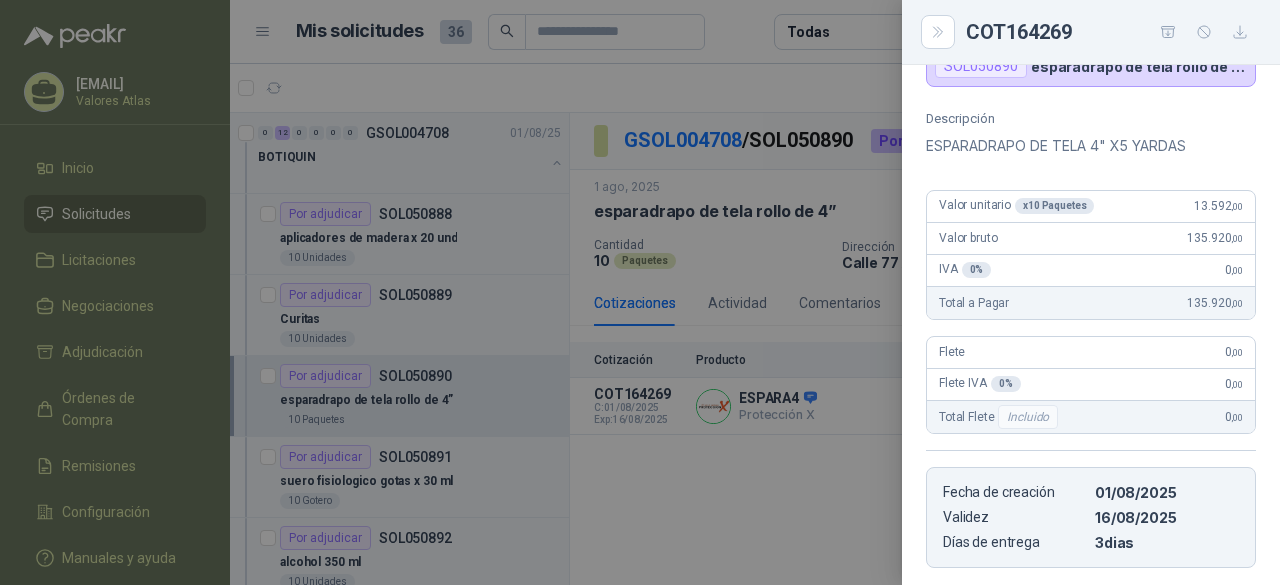 scroll, scrollTop: 0, scrollLeft: 0, axis: both 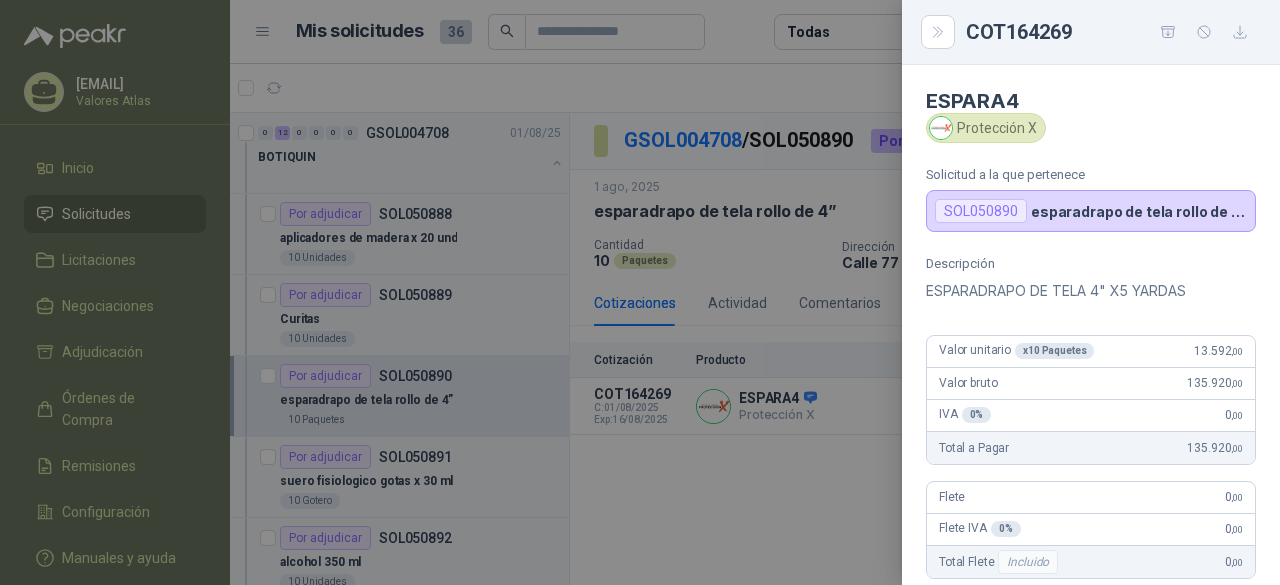 click at bounding box center [640, 292] 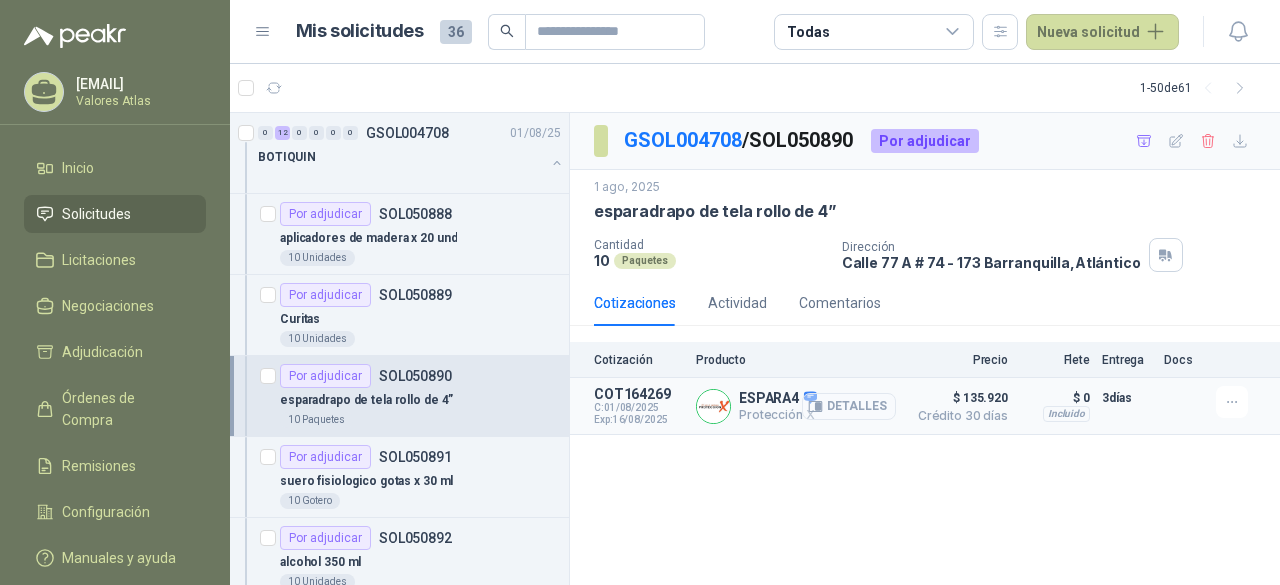 click 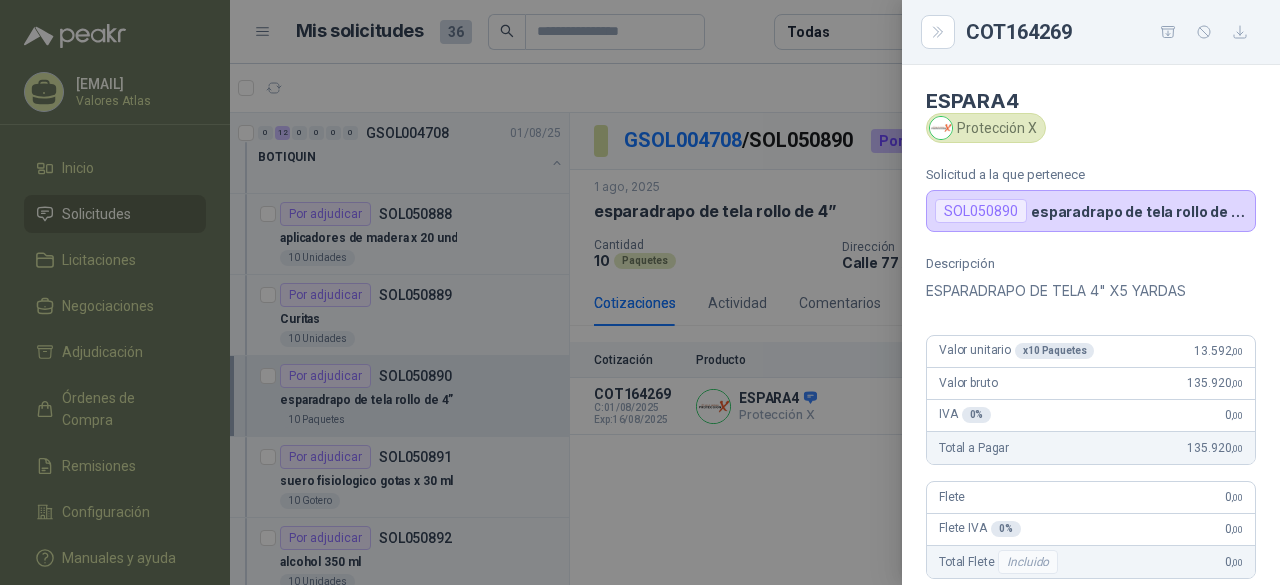 click at bounding box center (640, 292) 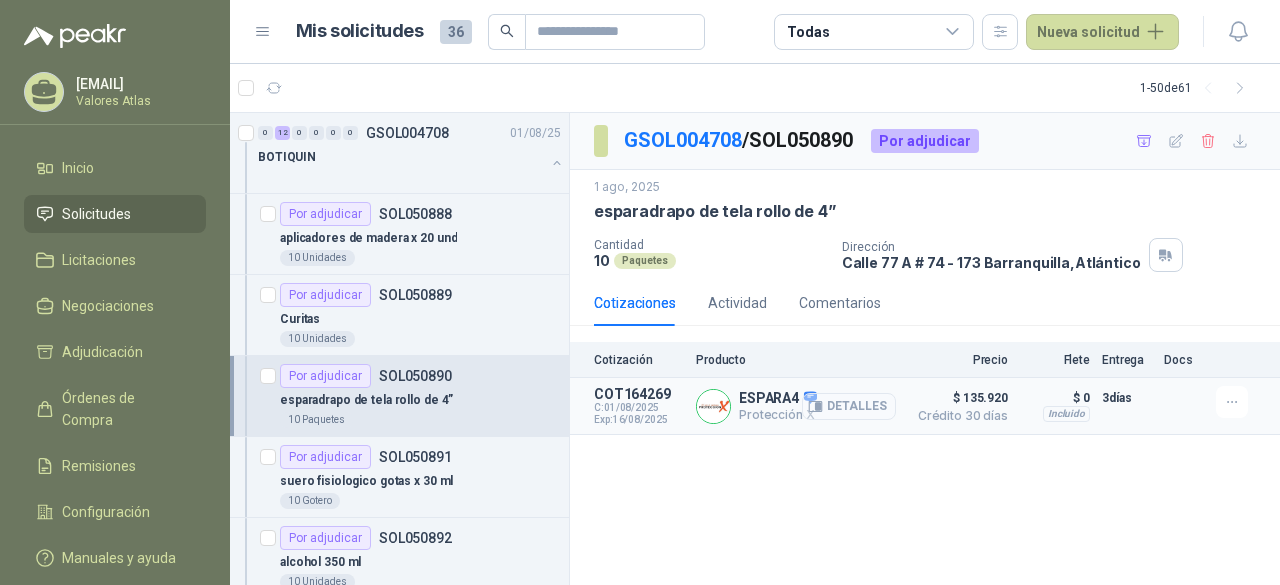 click on "Detalles" at bounding box center (849, 406) 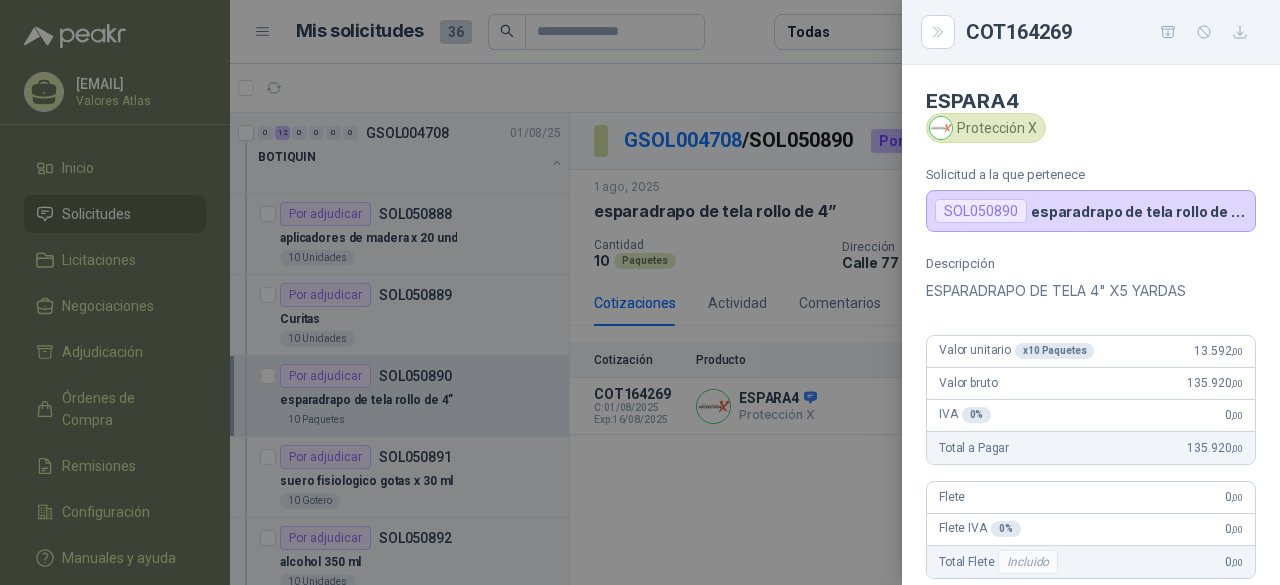 click at bounding box center (640, 292) 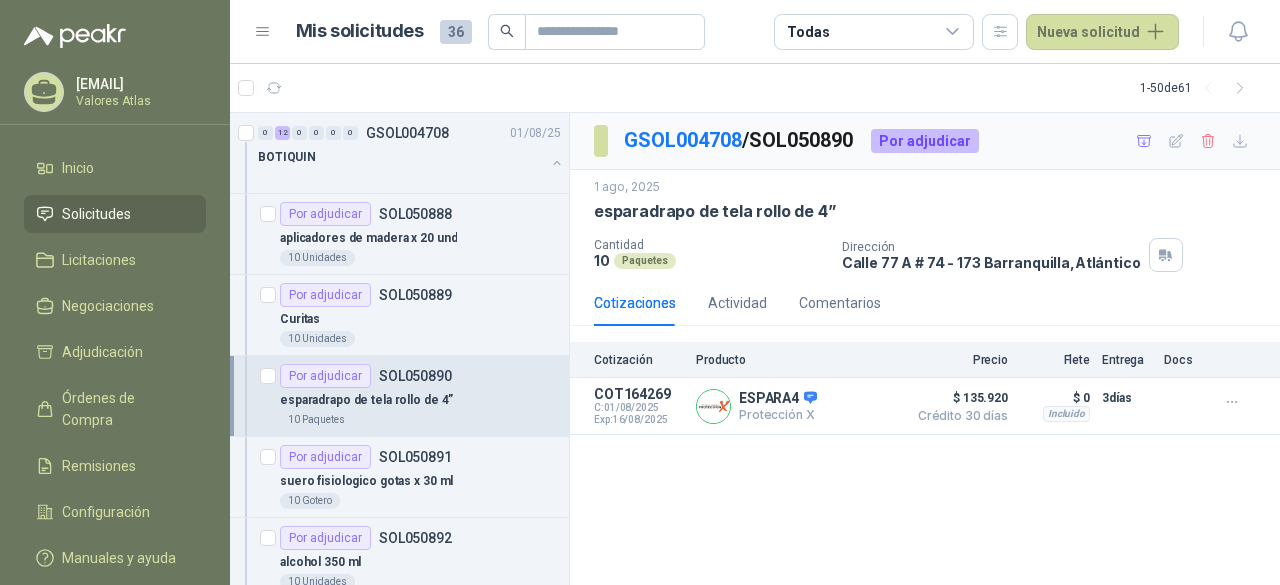 click on "suero fisiologico gotas x 30 ml" at bounding box center [366, 481] 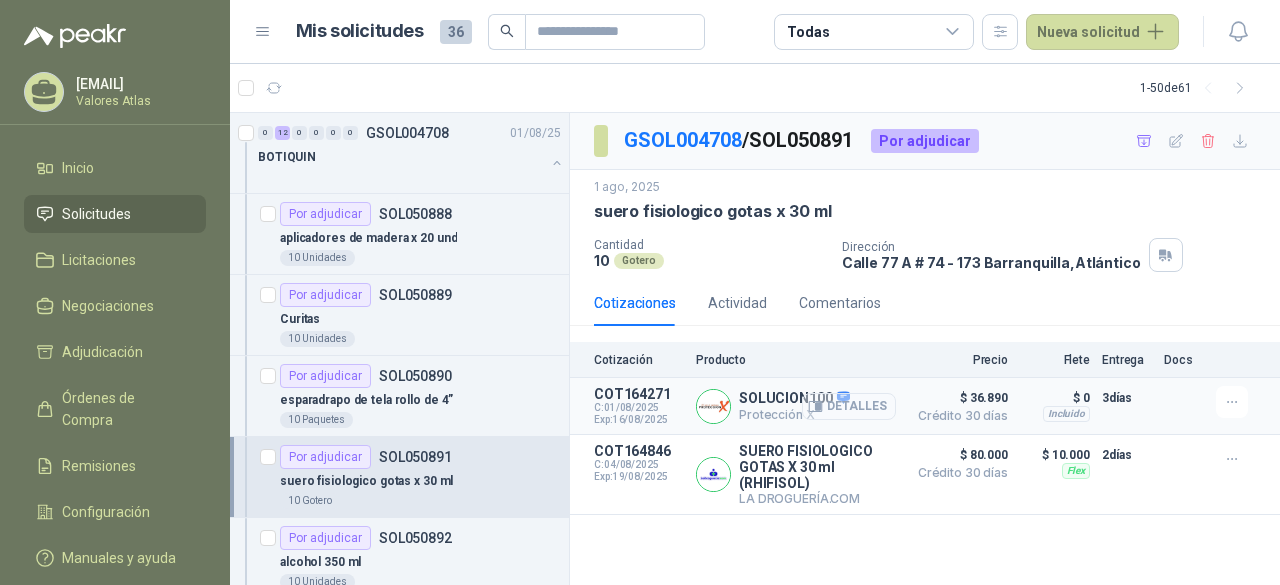 click on "Detalles" at bounding box center (849, 406) 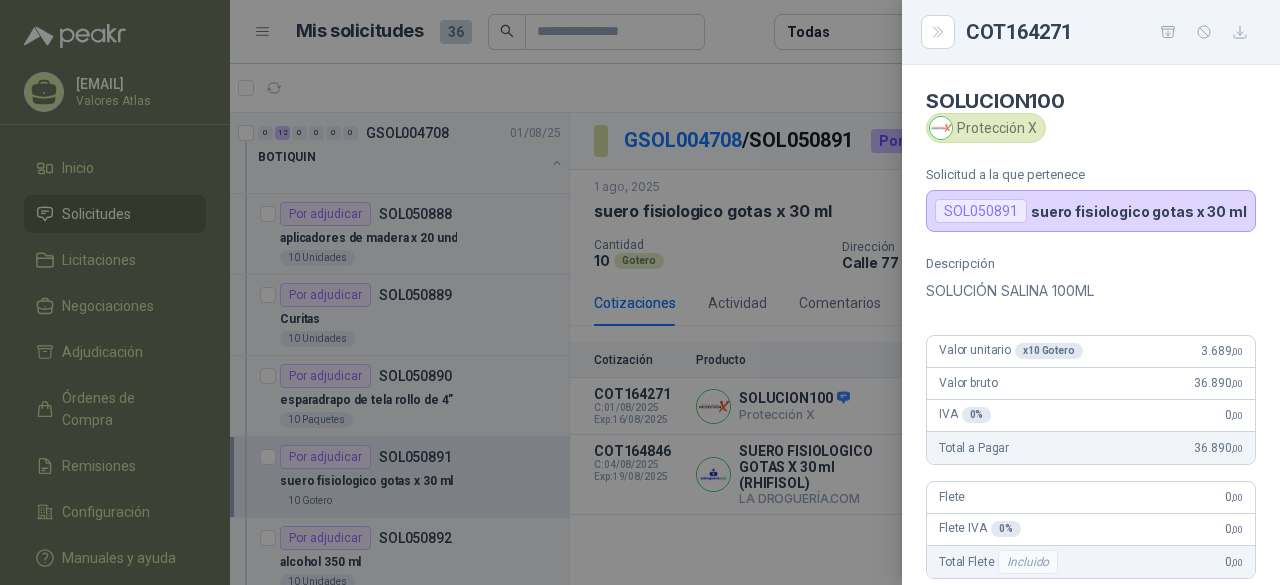 click at bounding box center [640, 292] 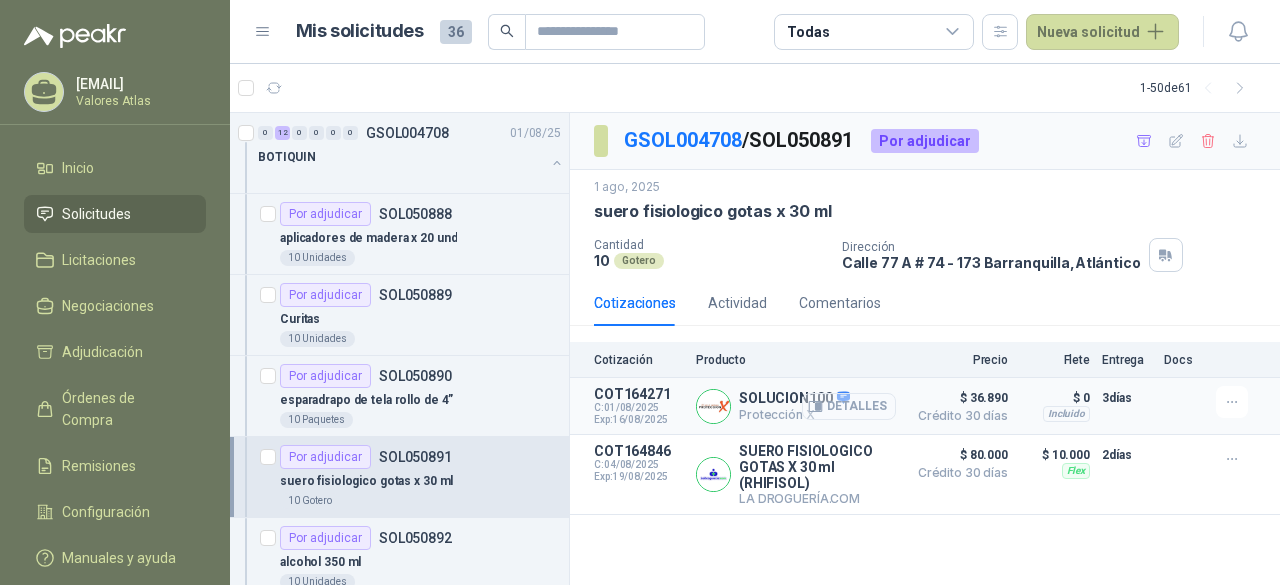 click on "Detalles" at bounding box center (849, 406) 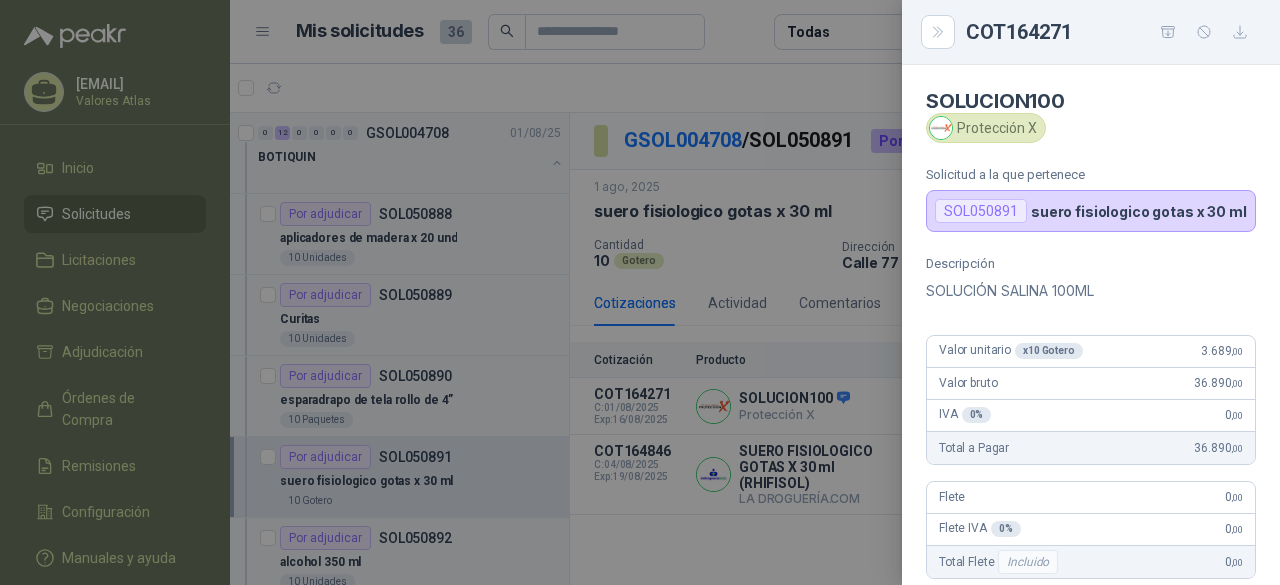 click at bounding box center [640, 292] 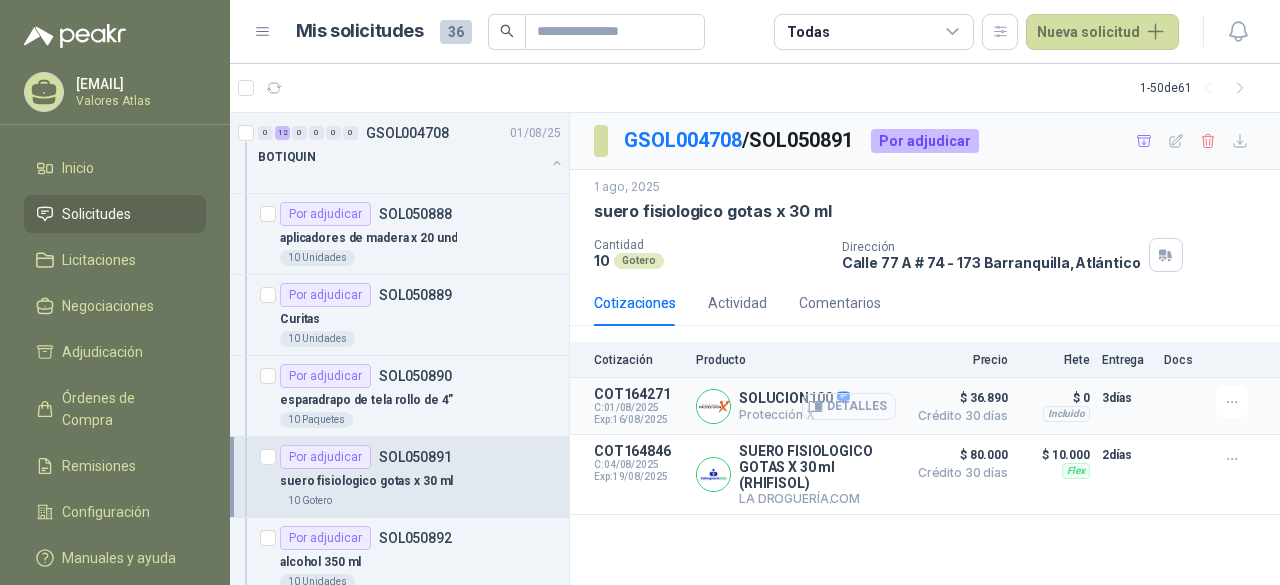 click on "Detalles" at bounding box center (849, 406) 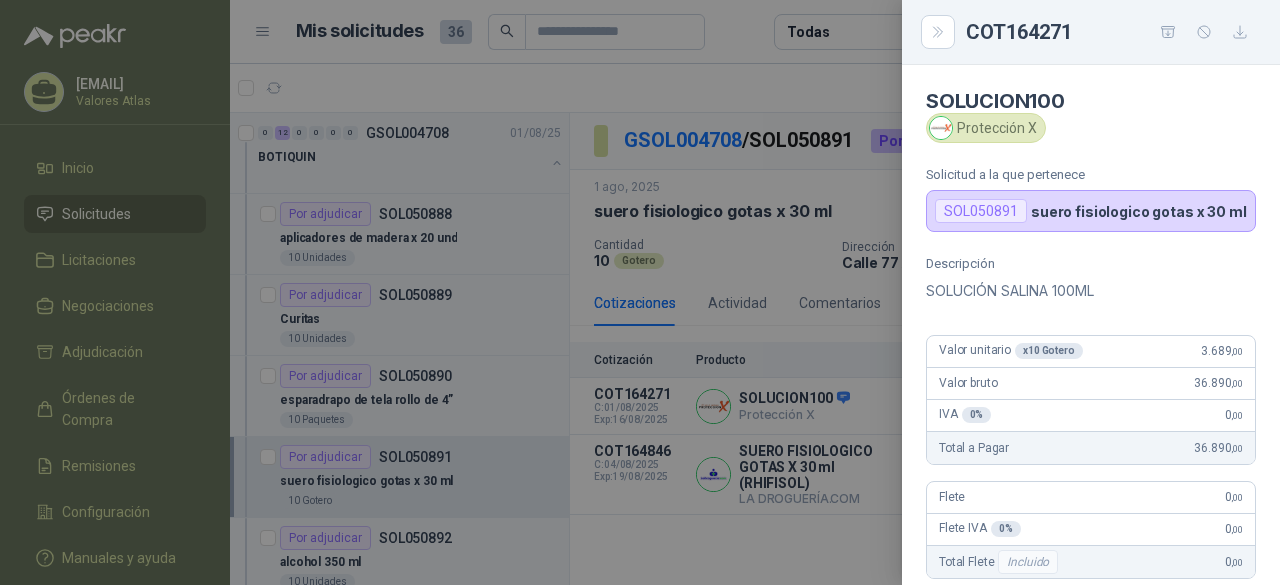 click at bounding box center [640, 292] 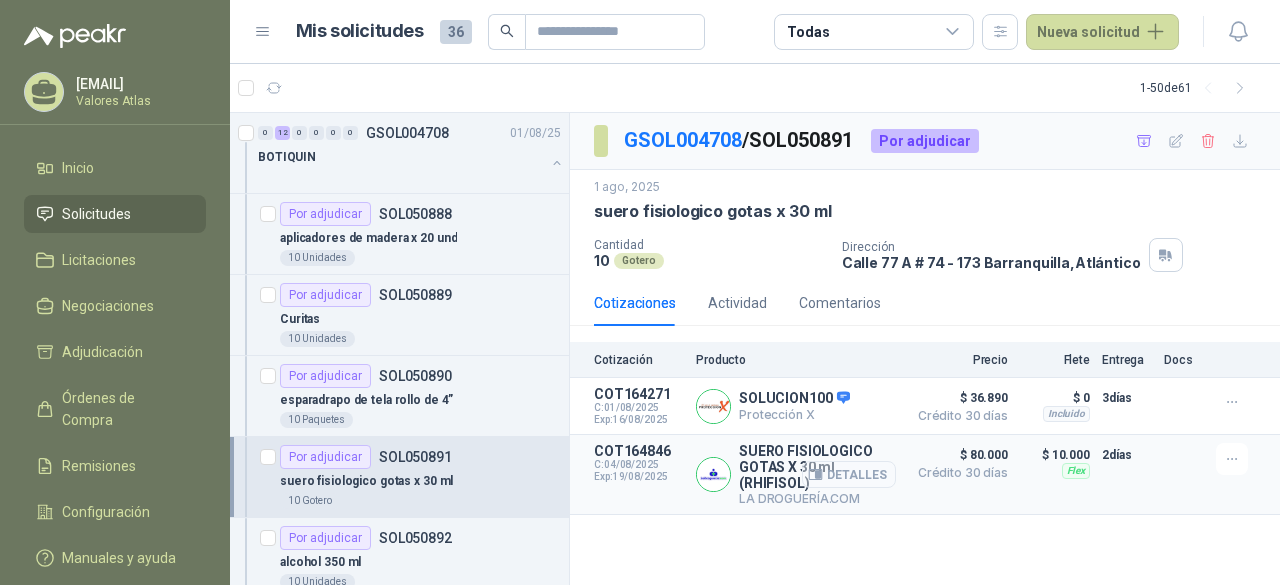 click on "Detalles" at bounding box center [849, 474] 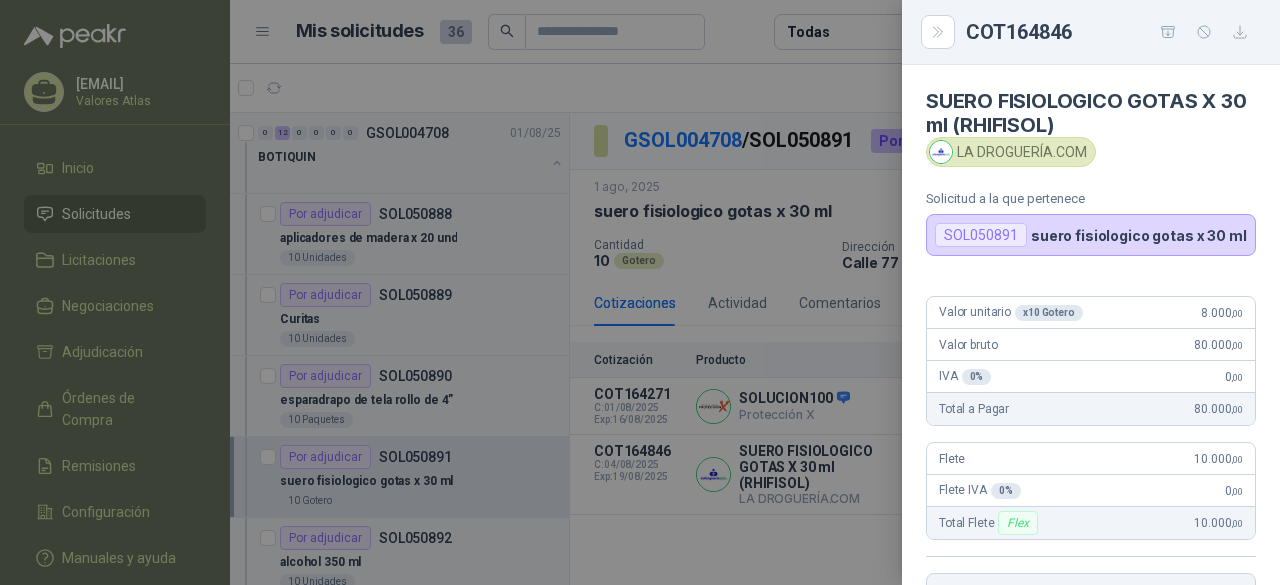 click at bounding box center [640, 292] 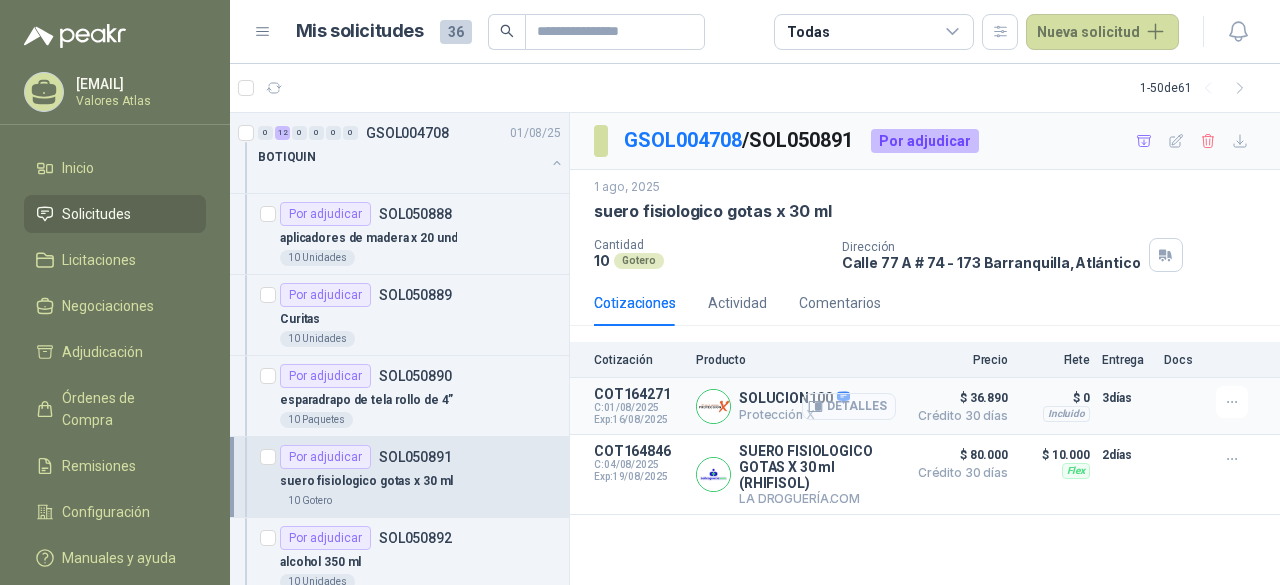 click on "Detalles" at bounding box center [849, 406] 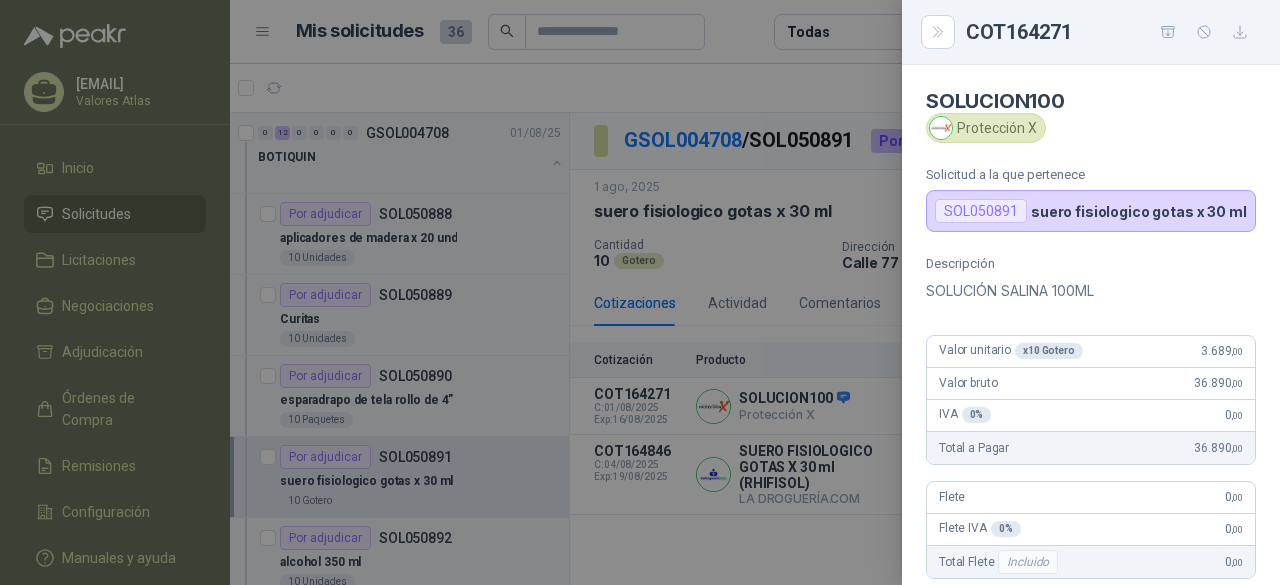 click at bounding box center (640, 292) 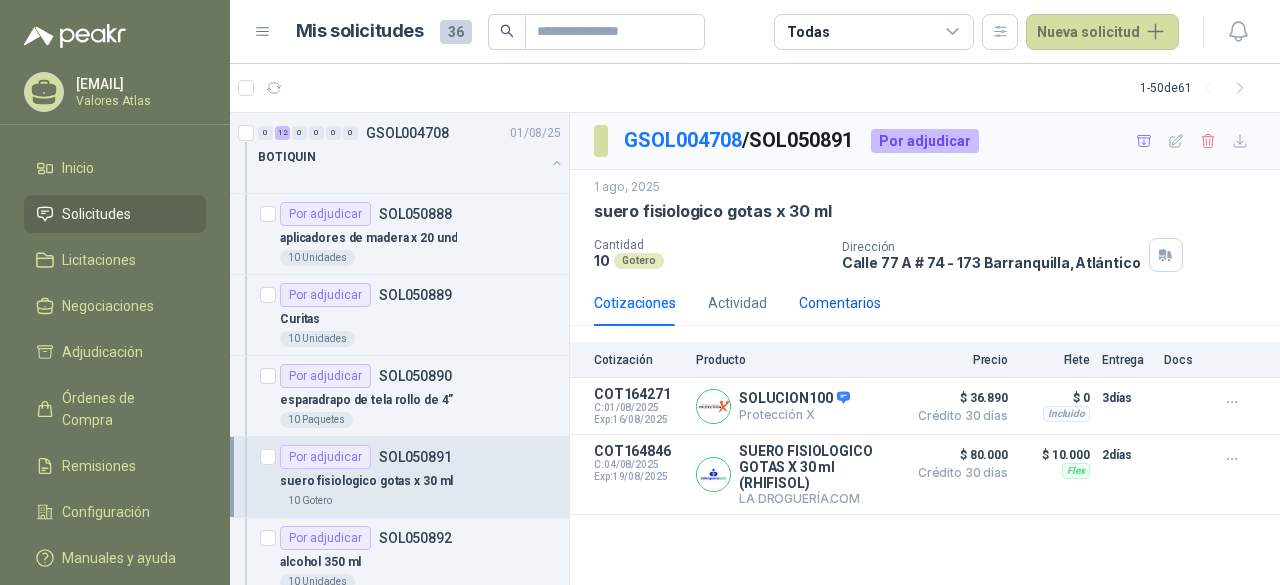 click on "Comentarios" at bounding box center [840, 303] 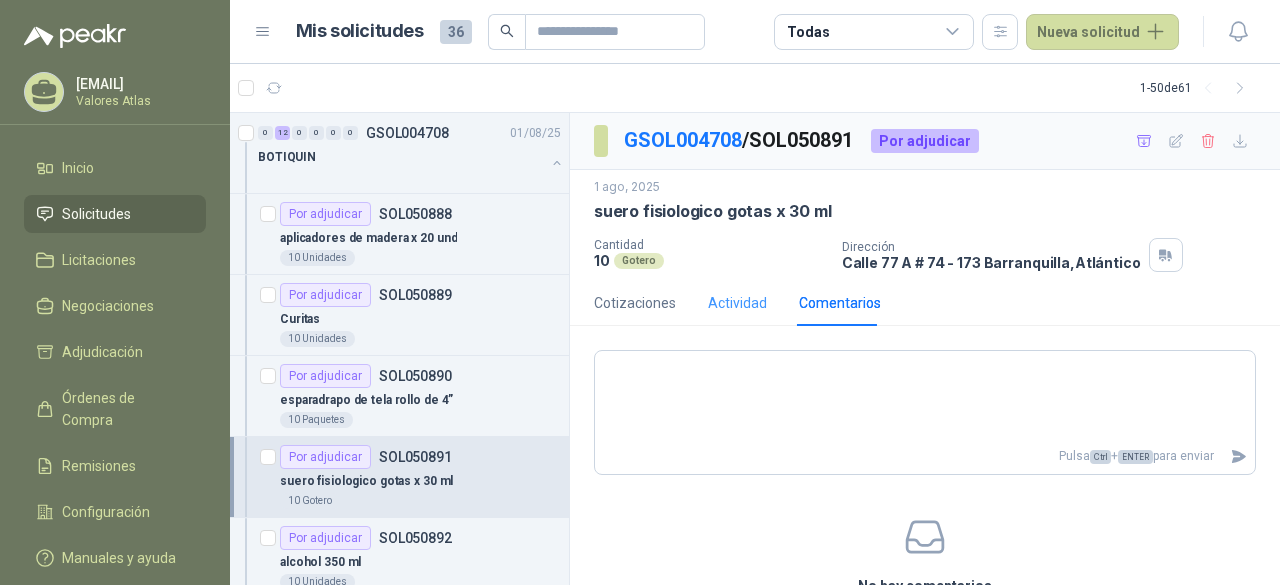 click on "Actividad" at bounding box center [737, 303] 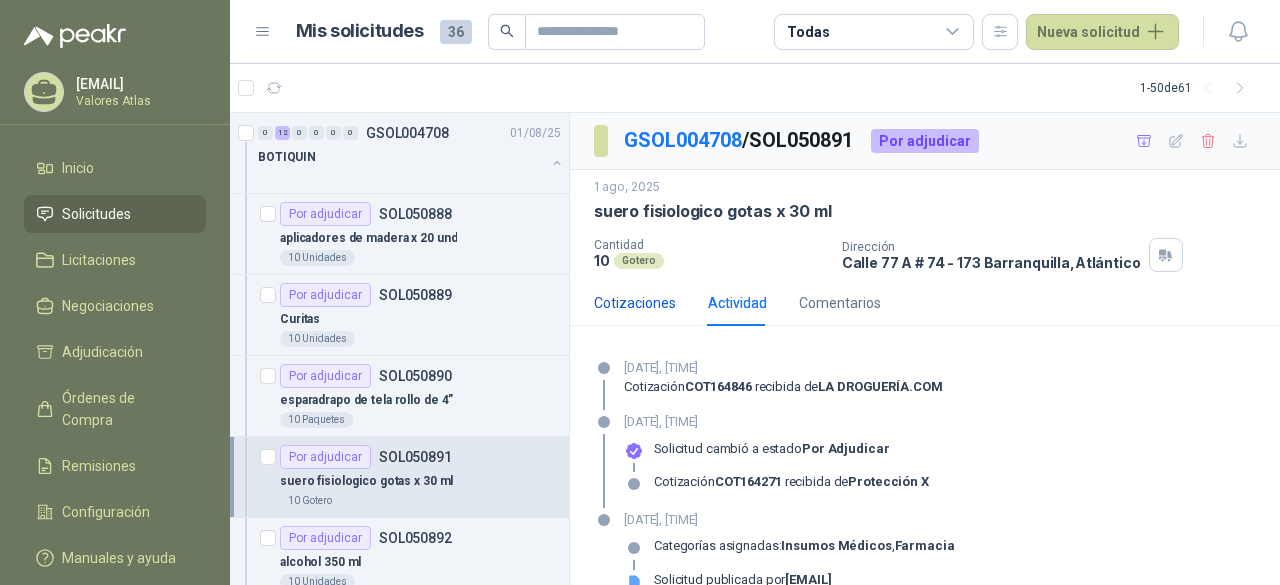 click on "Cotizaciones" at bounding box center (635, 303) 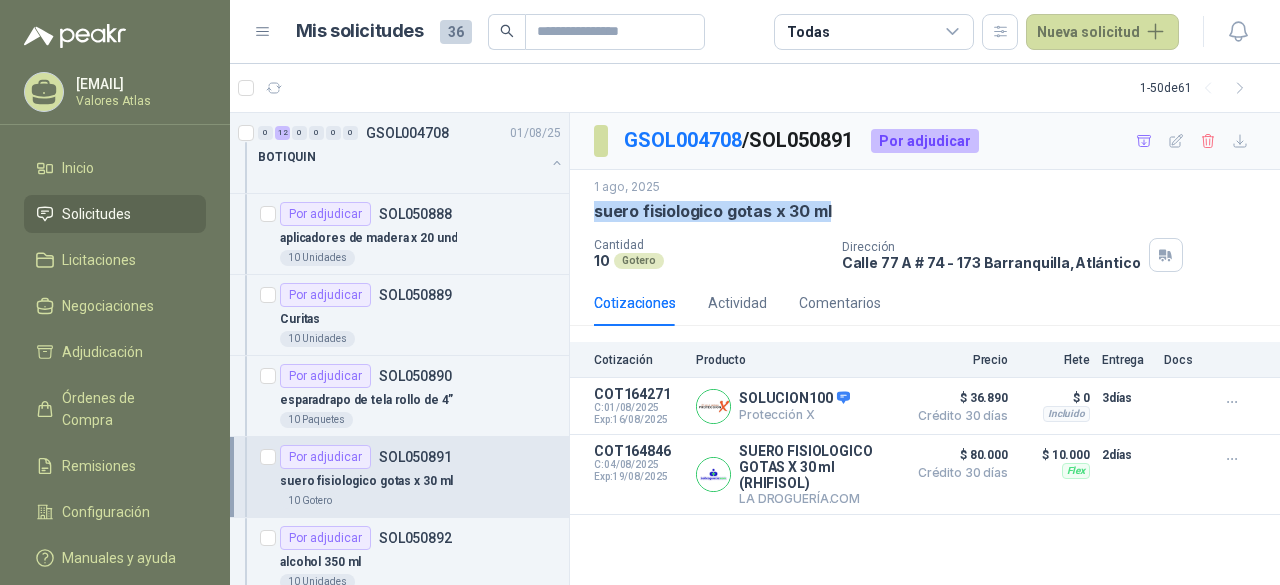 drag, startPoint x: 596, startPoint y: 211, endPoint x: 886, endPoint y: 209, distance: 290.0069 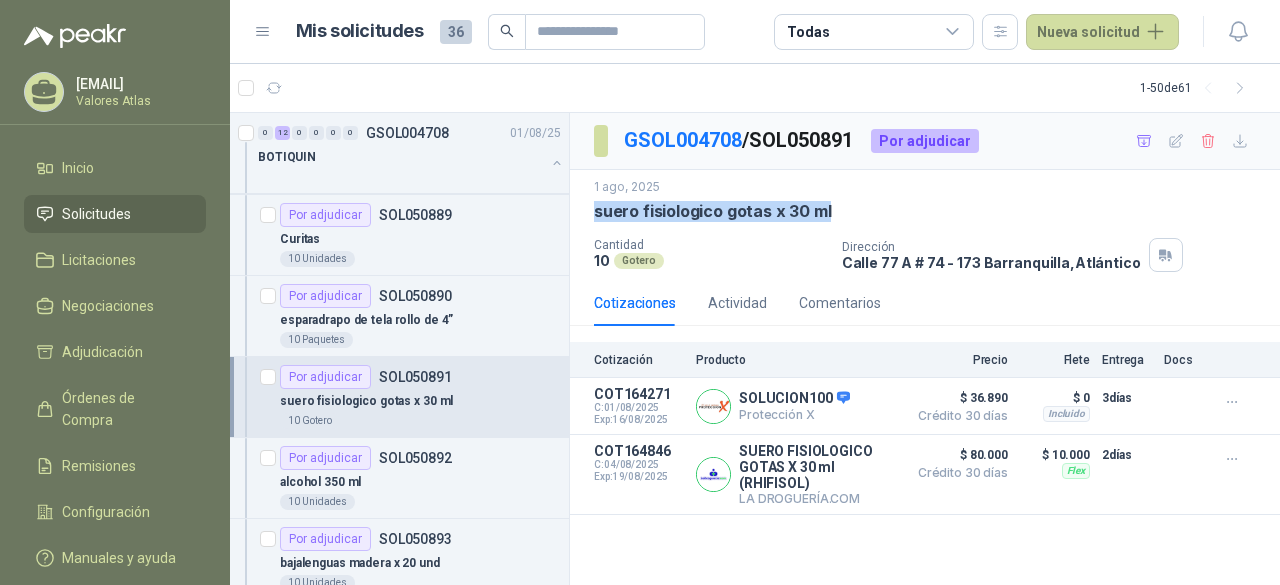 scroll, scrollTop: 200, scrollLeft: 0, axis: vertical 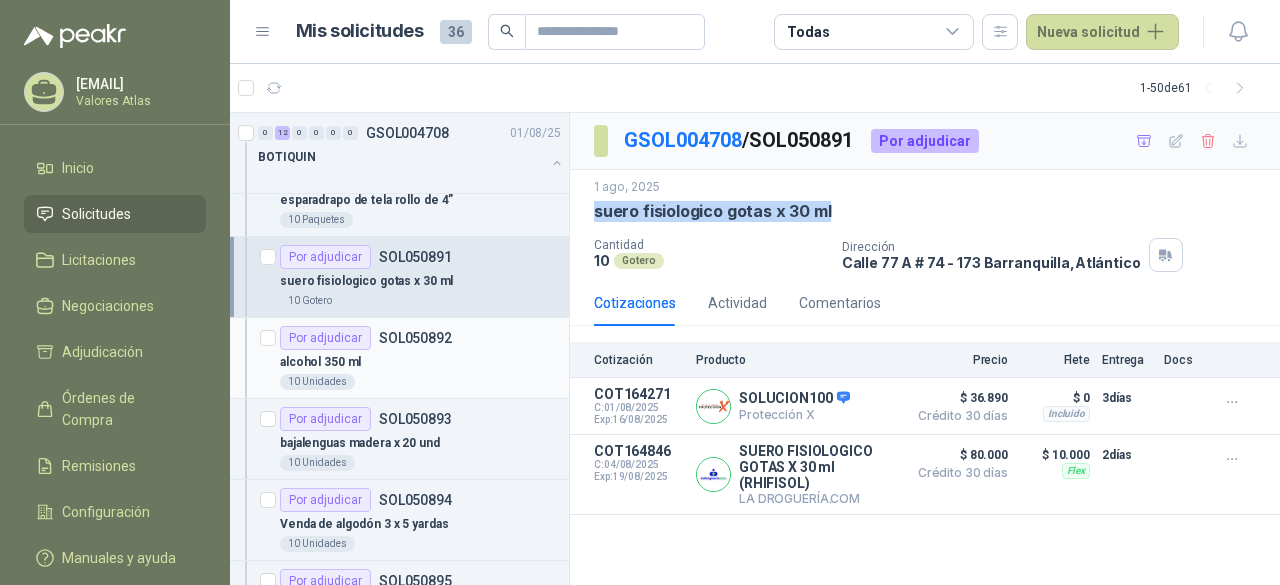 click on "alcohol 350 ml" at bounding box center (420, 362) 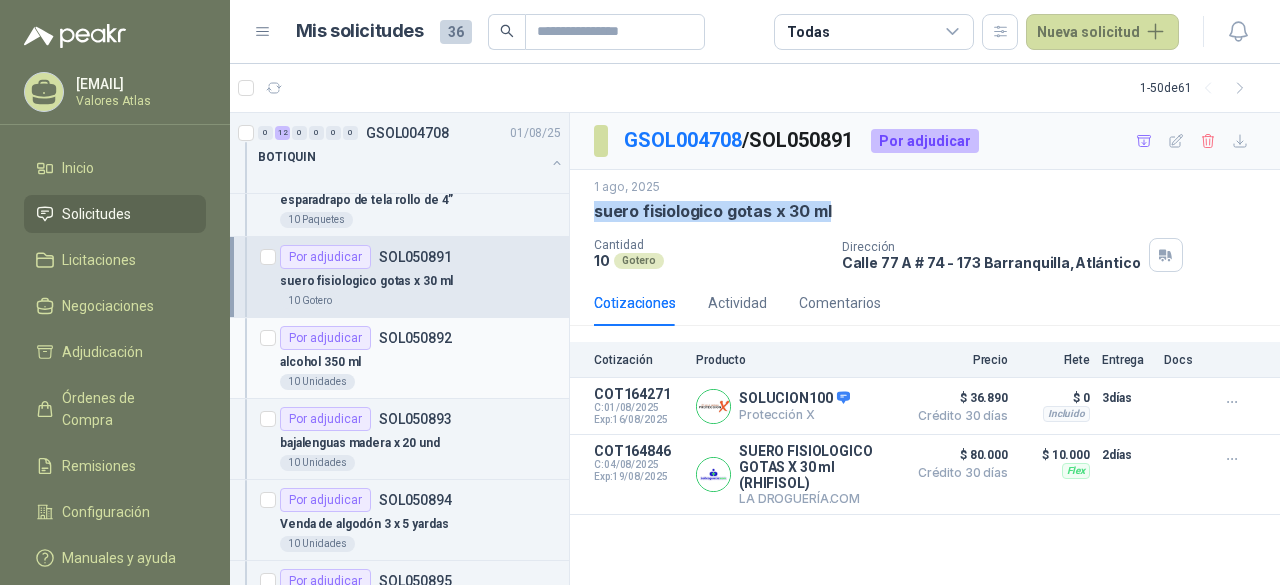 click on "Por adjudicar" at bounding box center (325, 338) 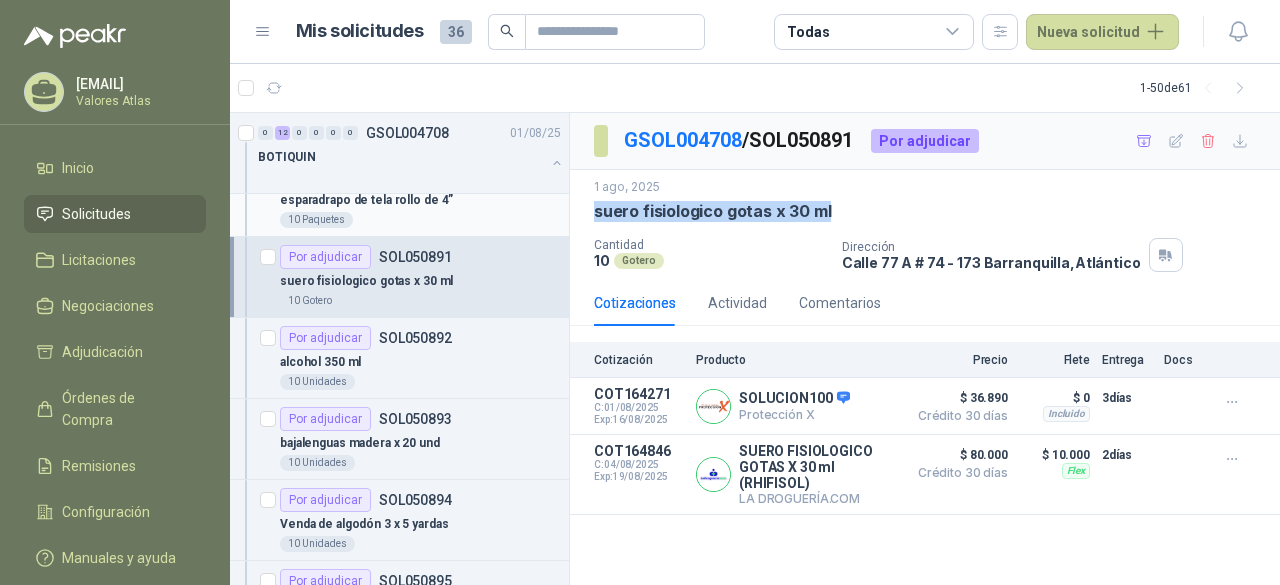 click on "10   Paquetes" at bounding box center (420, 220) 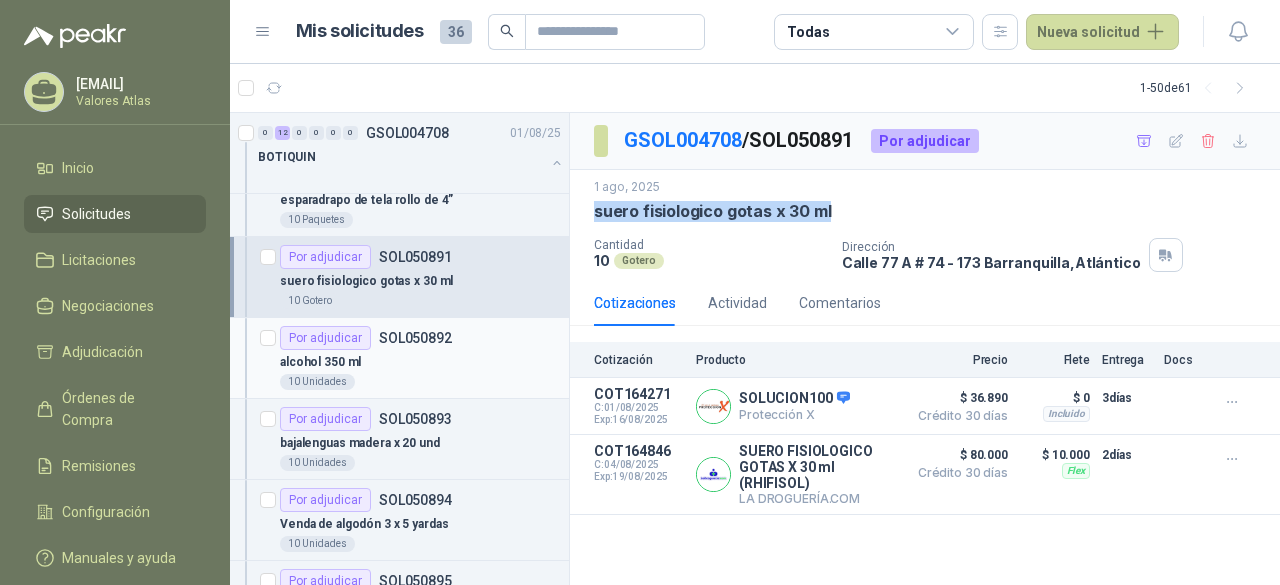 click on "Por adjudicar SOL050892 alcohol 350 ml 10   Unidades" at bounding box center (399, 358) 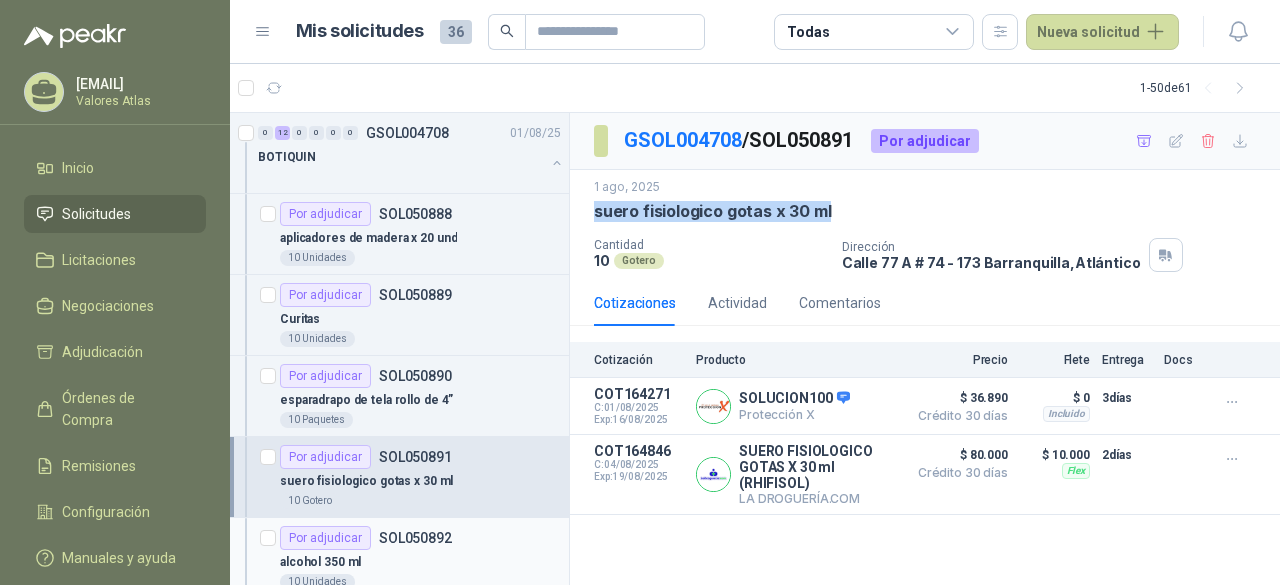 scroll, scrollTop: 400, scrollLeft: 0, axis: vertical 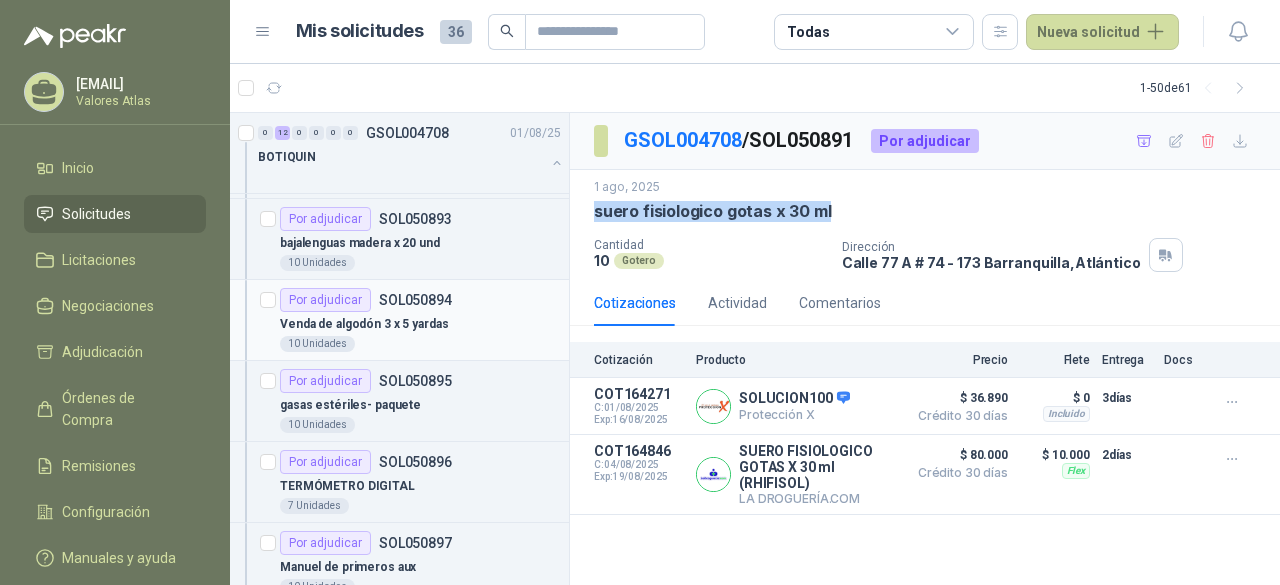 click on "SOL050894" at bounding box center [415, 300] 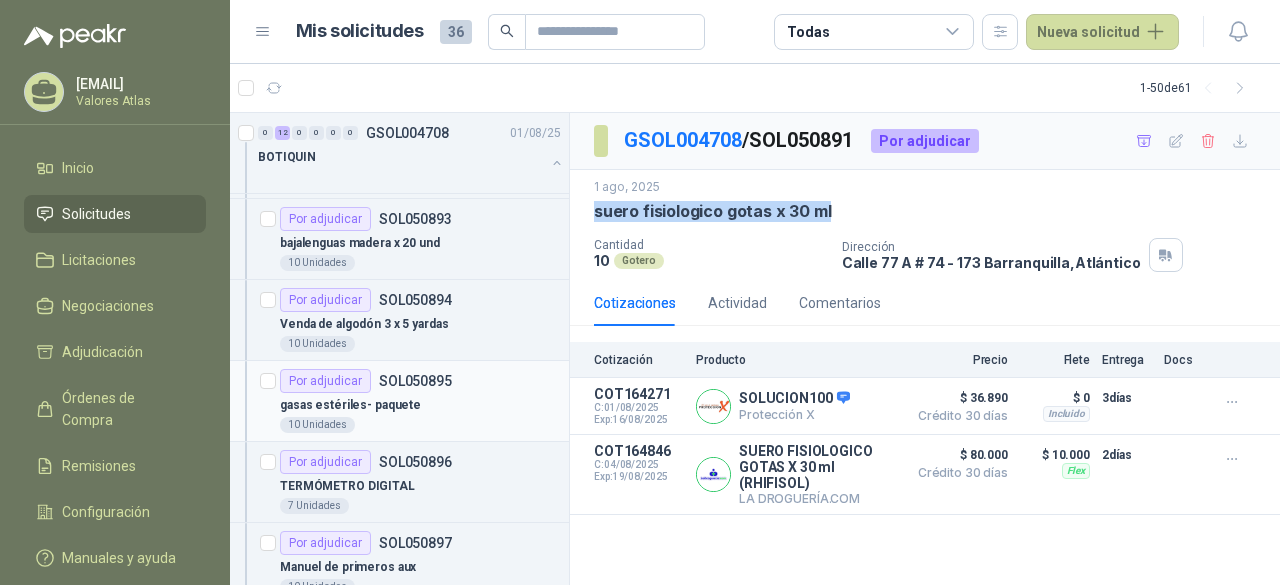 click on "Por adjudicar SOL050895 gasas estériles- paquete 10   Unidades" at bounding box center [399, 401] 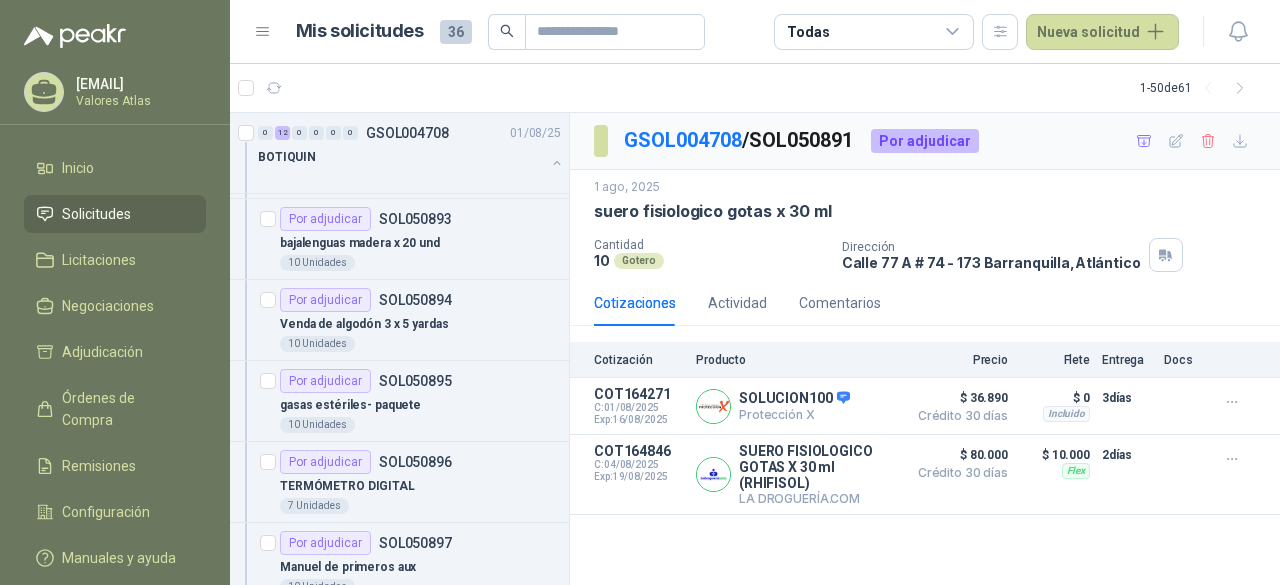 click on "Inicio   Solicitudes   Licitaciones   Negociaciones   Adjudicación   Órdenes de Compra   Remisiones   Configuración   Manuales y ayuda" at bounding box center [115, 367] 